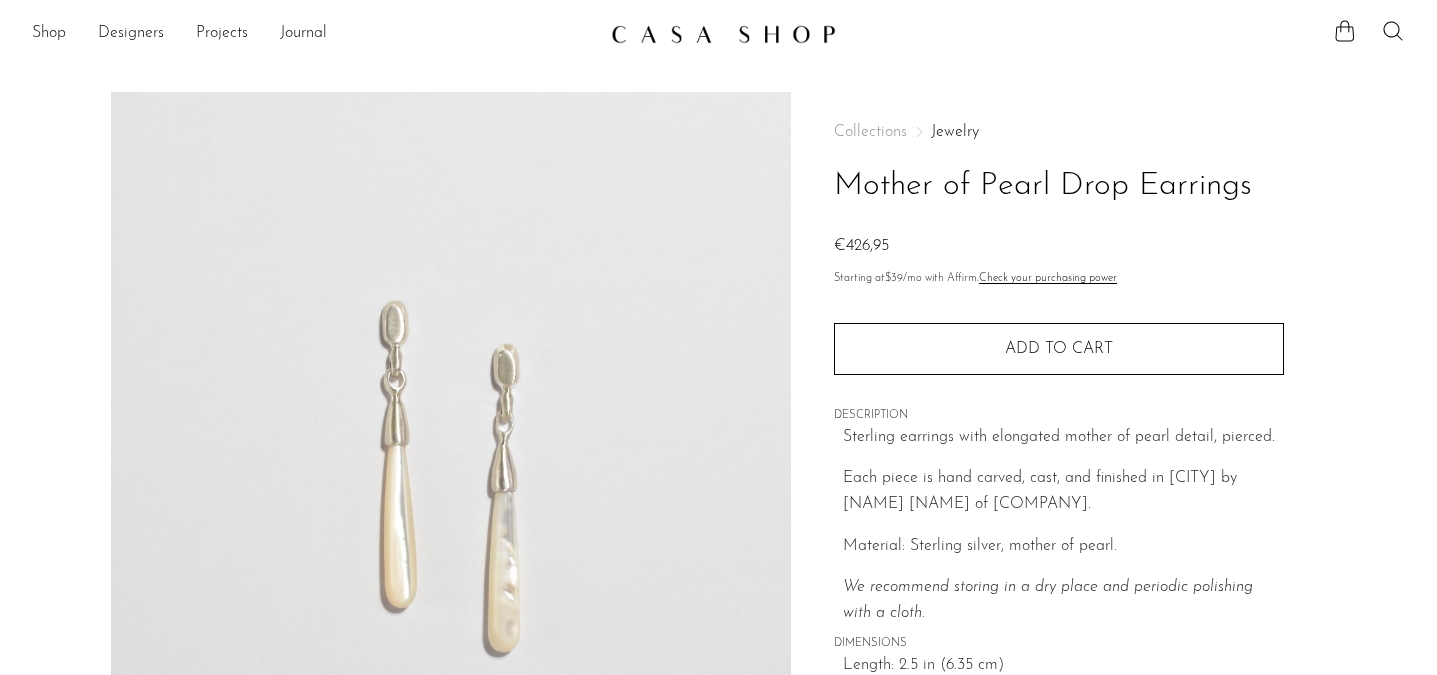 scroll, scrollTop: 0, scrollLeft: 0, axis: both 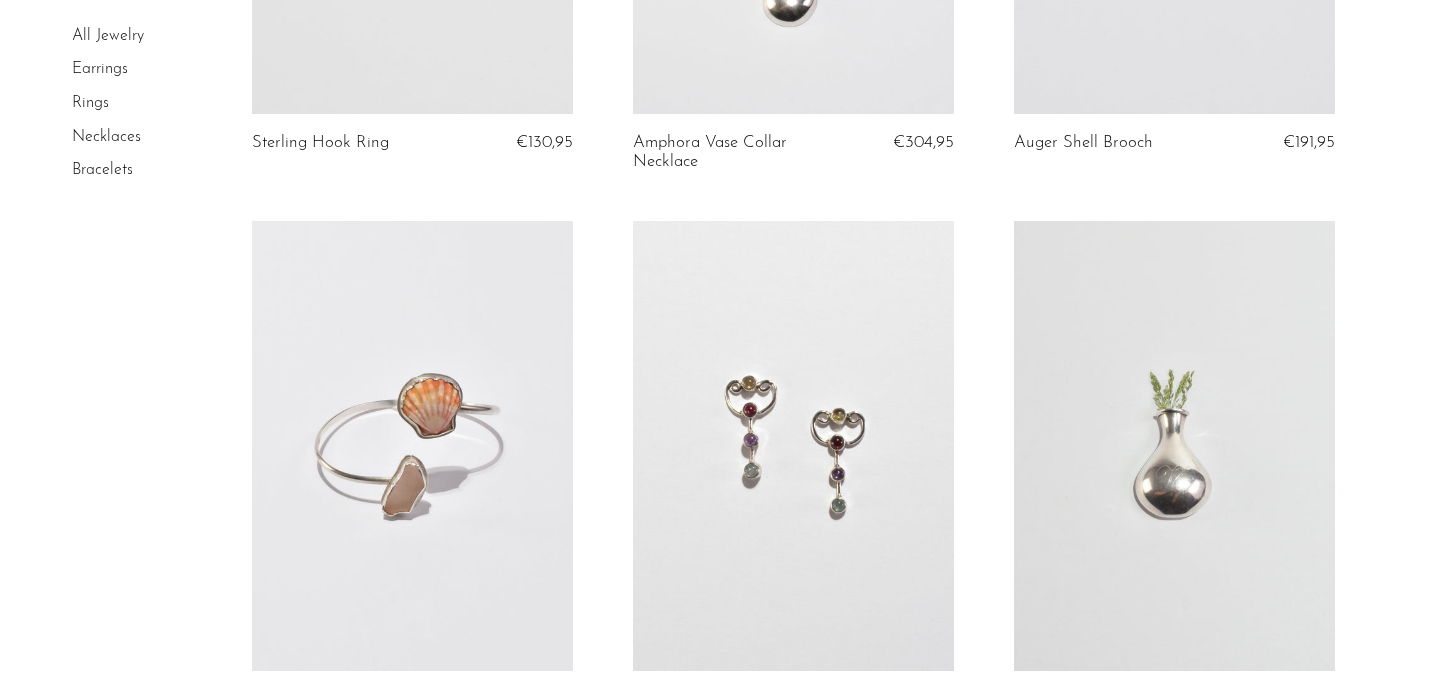 drag, startPoint x: 477, startPoint y: 196, endPoint x: 595, endPoint y: 15, distance: 216.06712 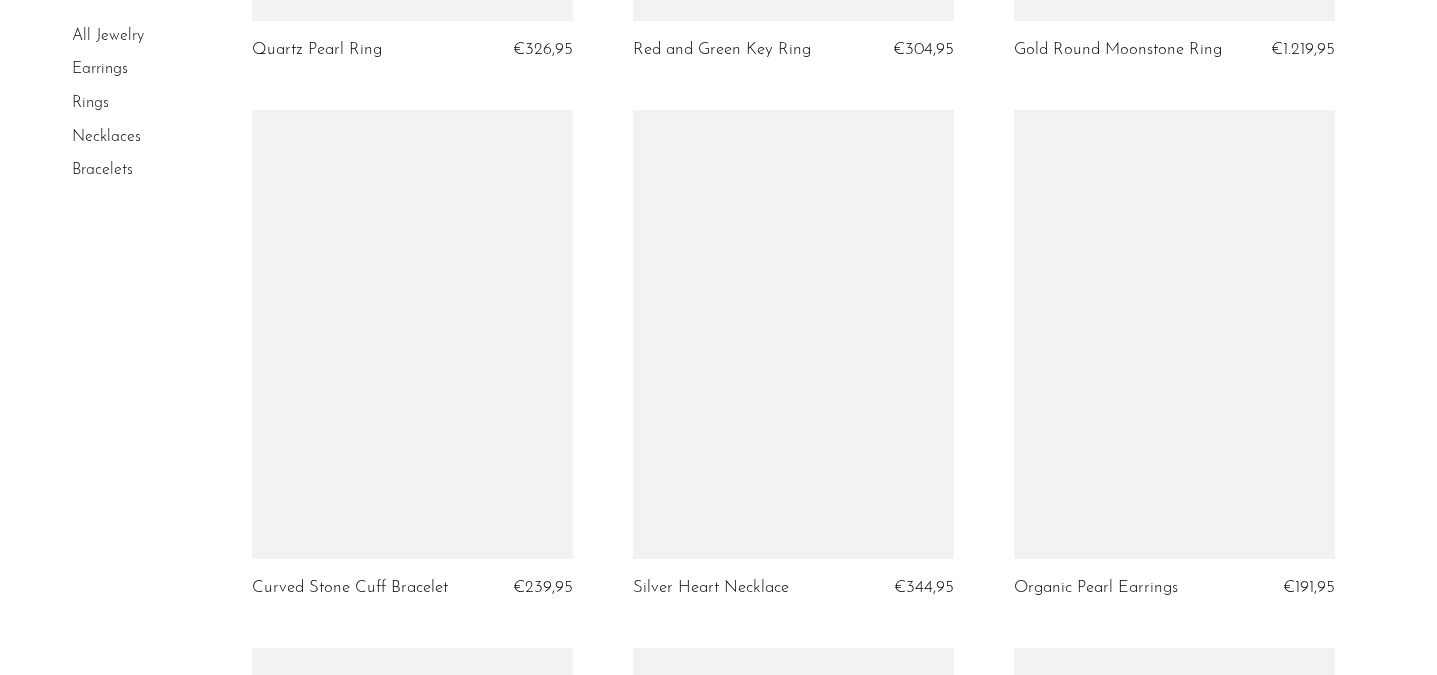 scroll, scrollTop: 5566, scrollLeft: 0, axis: vertical 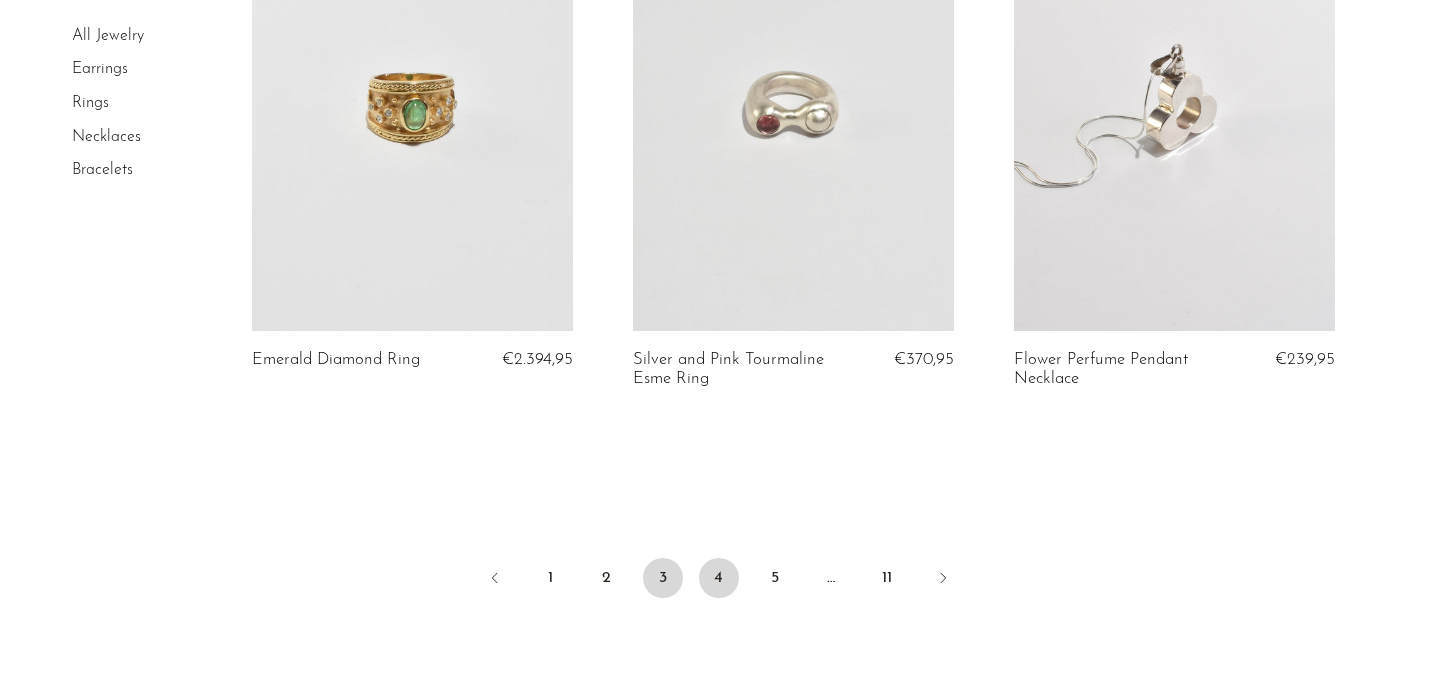 click on "4" at bounding box center (719, 578) 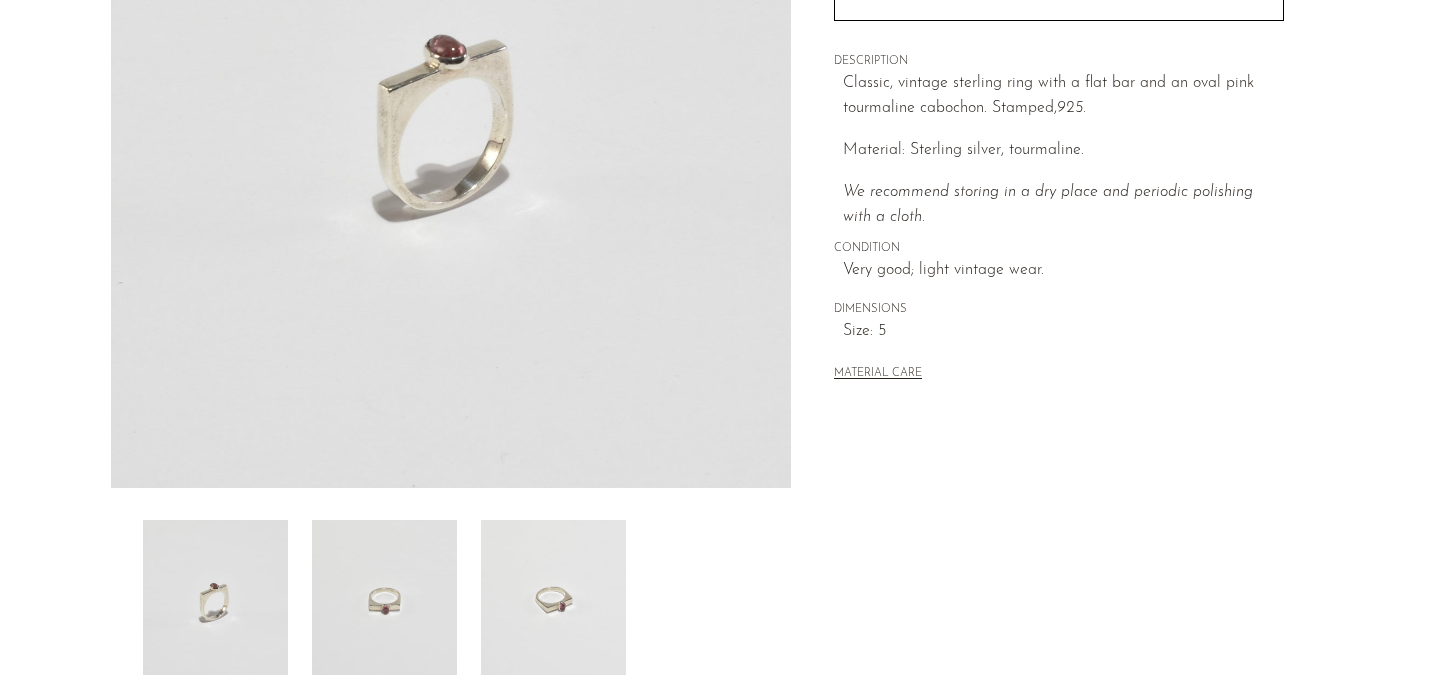 scroll, scrollTop: 516, scrollLeft: 0, axis: vertical 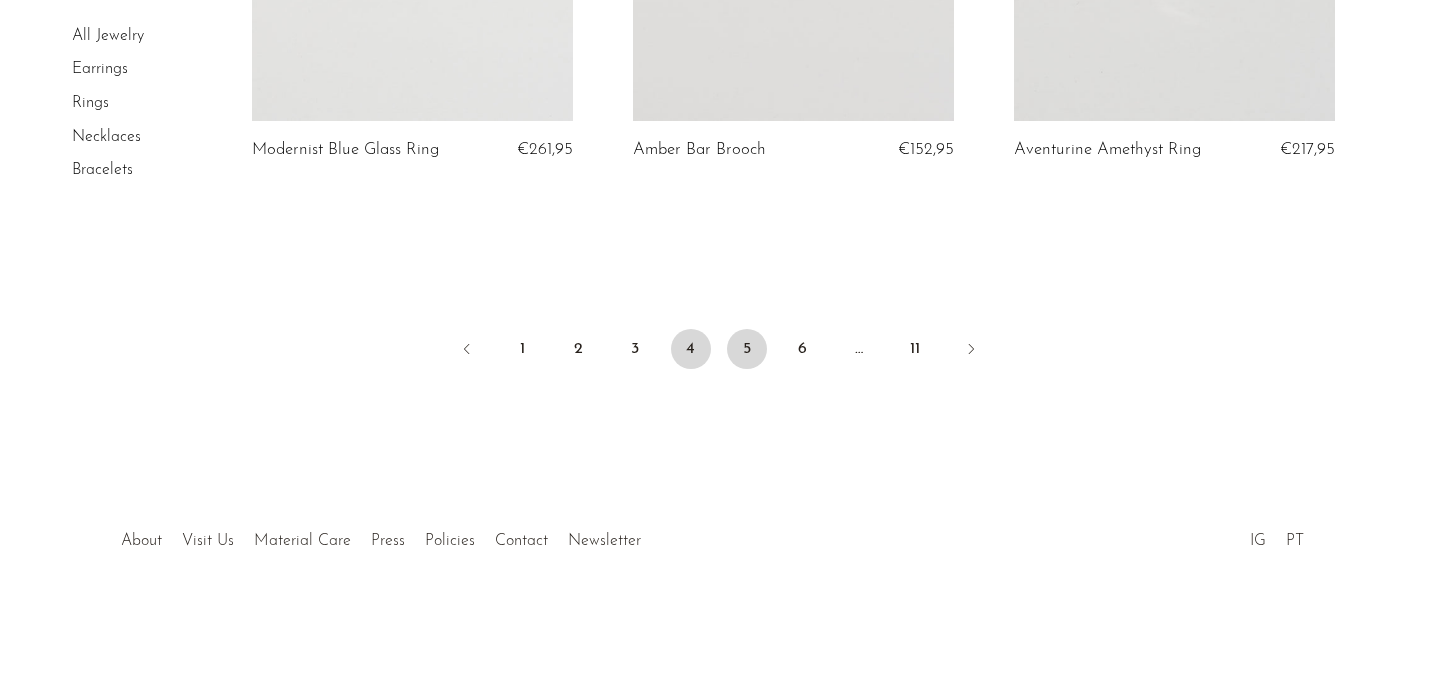 click on "5" at bounding box center [747, 349] 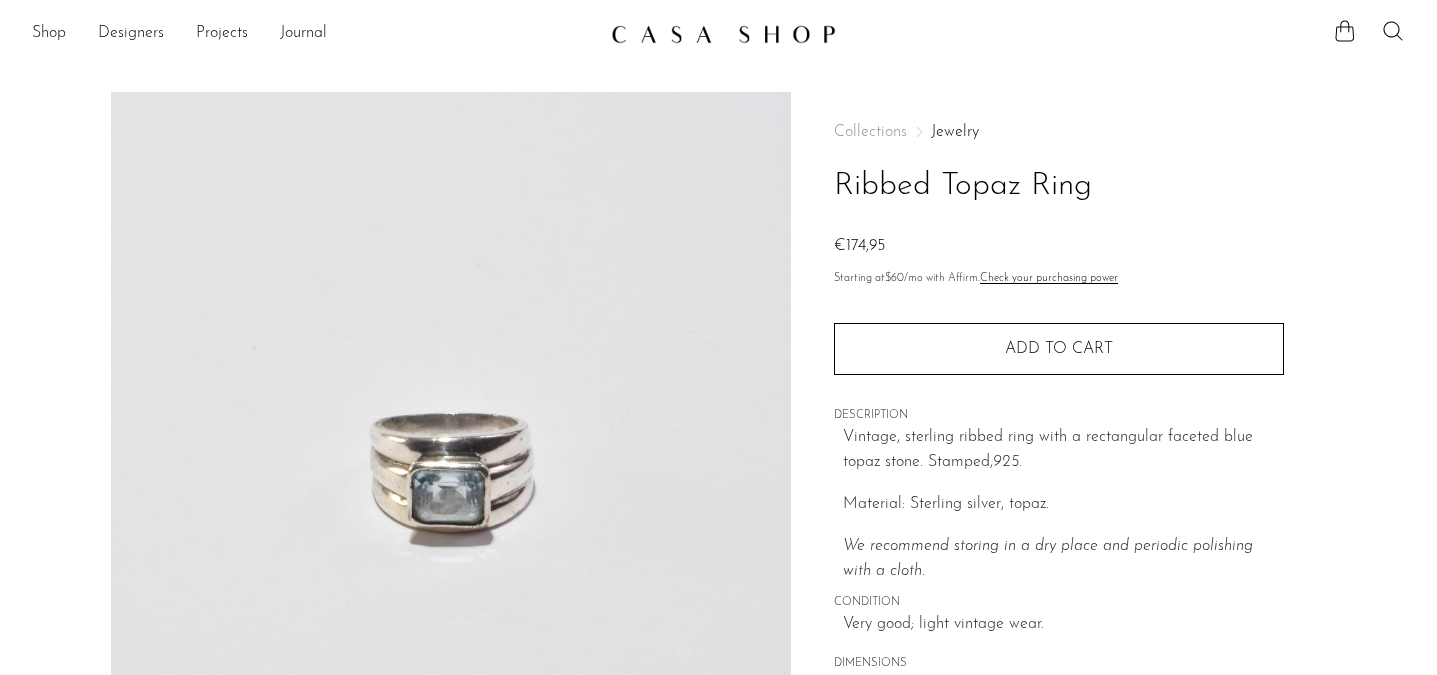 scroll, scrollTop: 0, scrollLeft: 0, axis: both 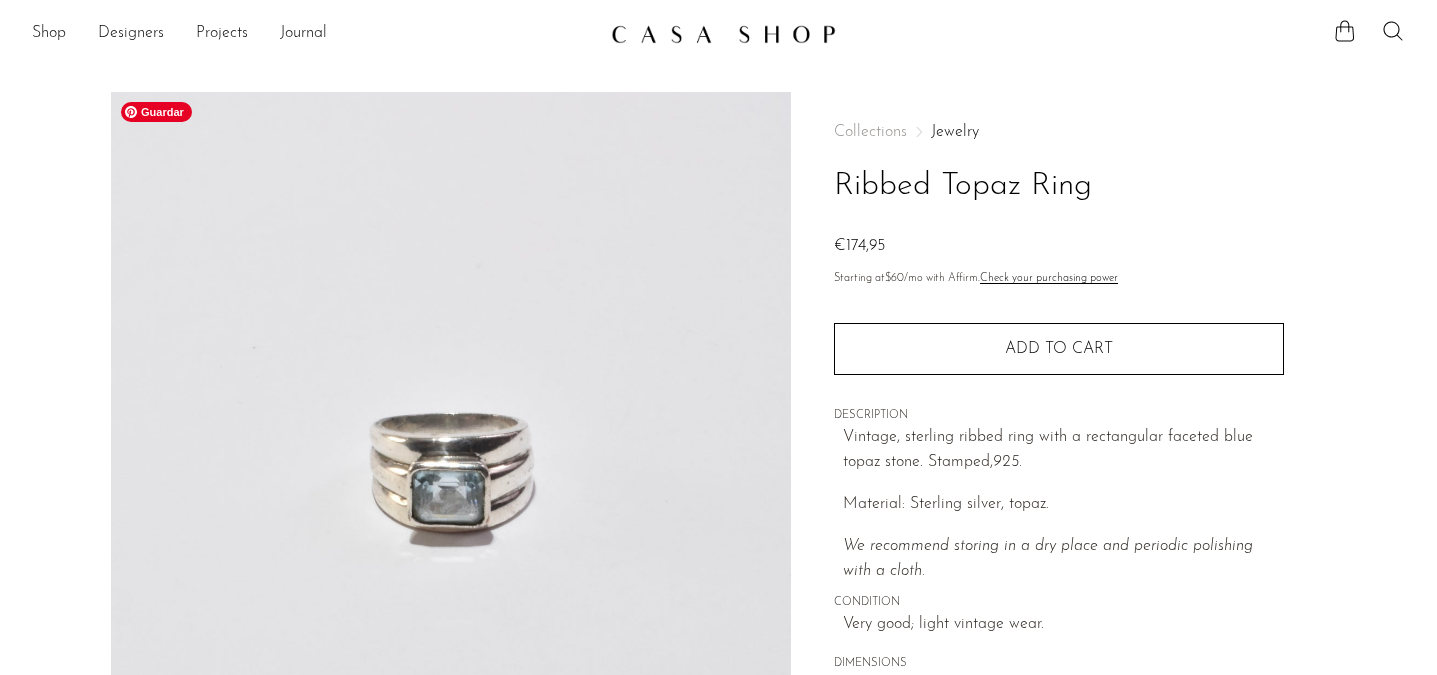 click at bounding box center (451, 467) 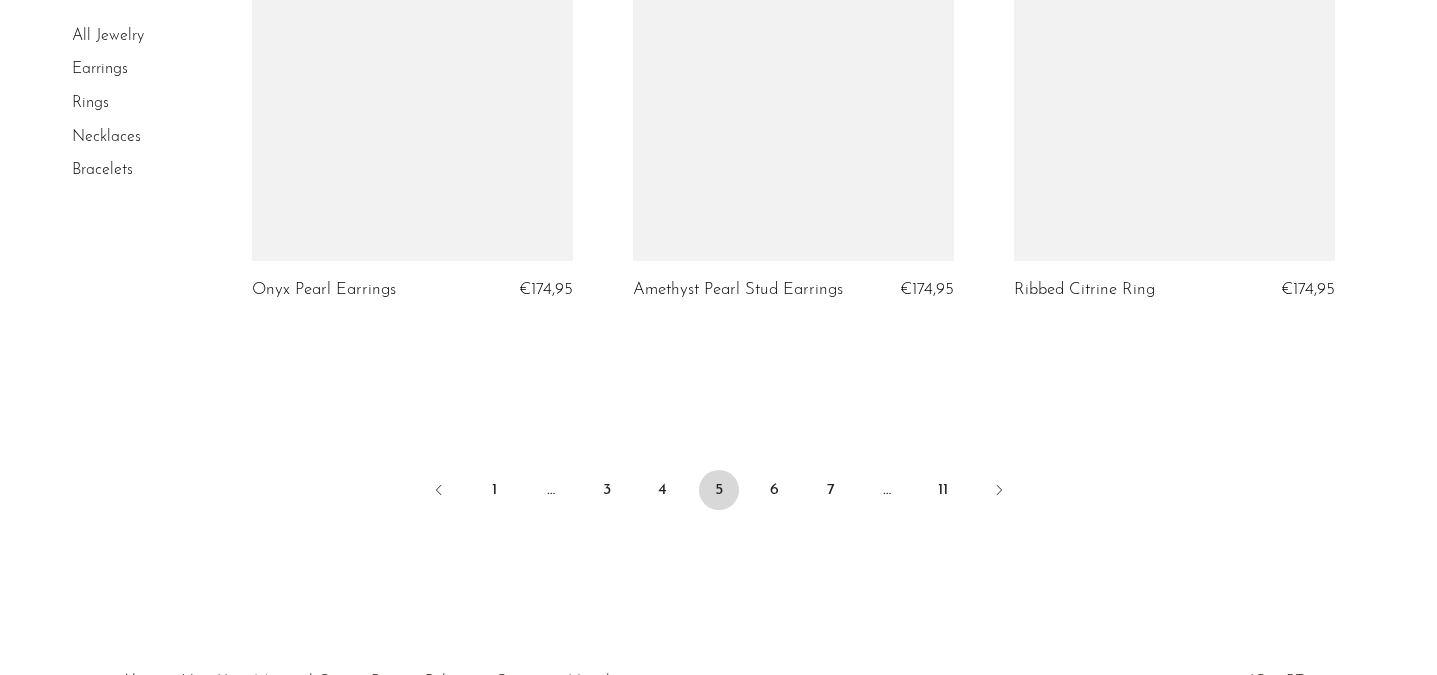 scroll, scrollTop: 6413, scrollLeft: 0, axis: vertical 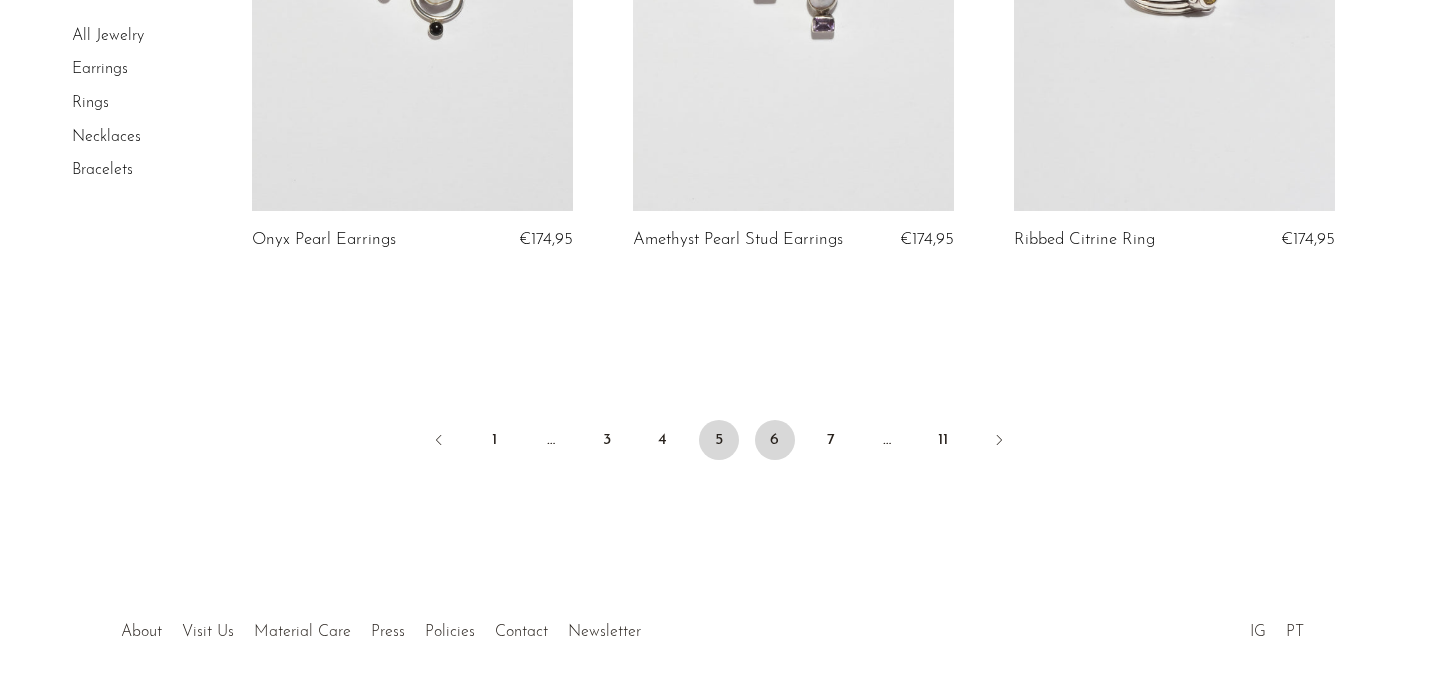 click on "6" at bounding box center (775, 440) 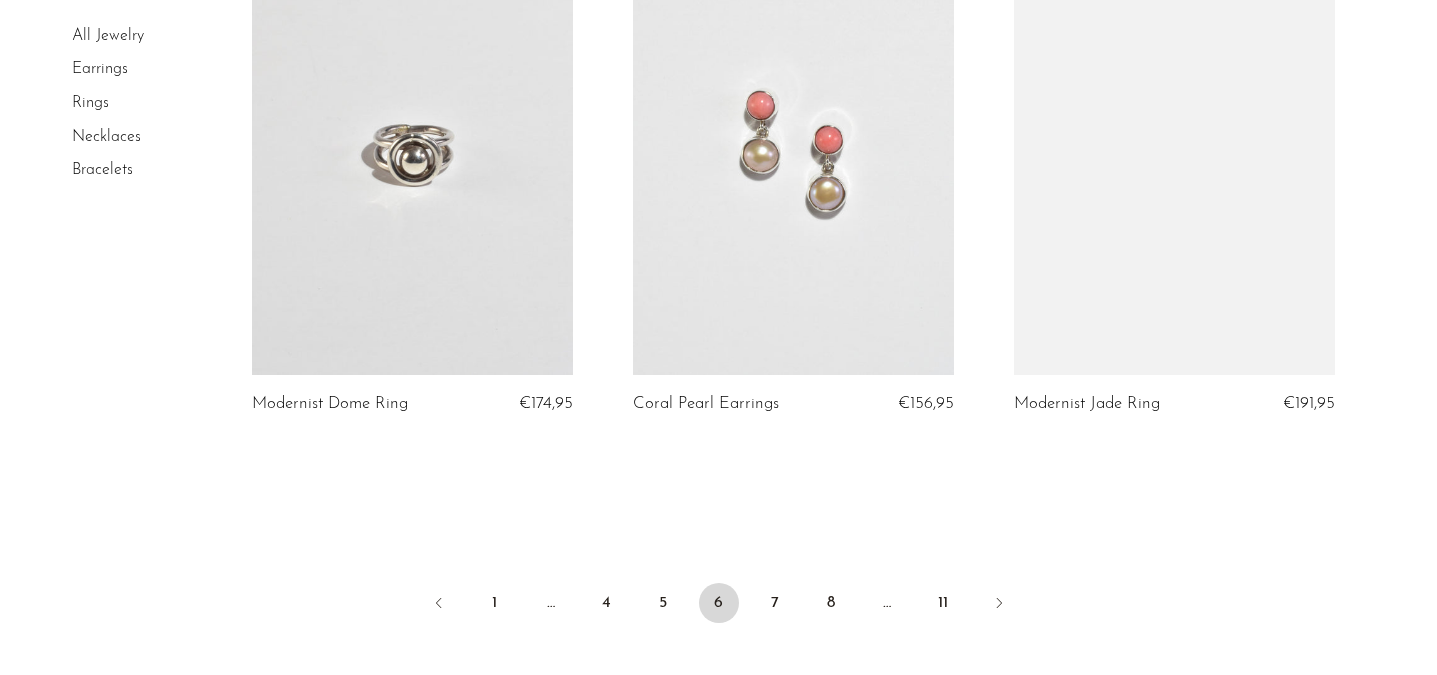 scroll, scrollTop: 6306, scrollLeft: 0, axis: vertical 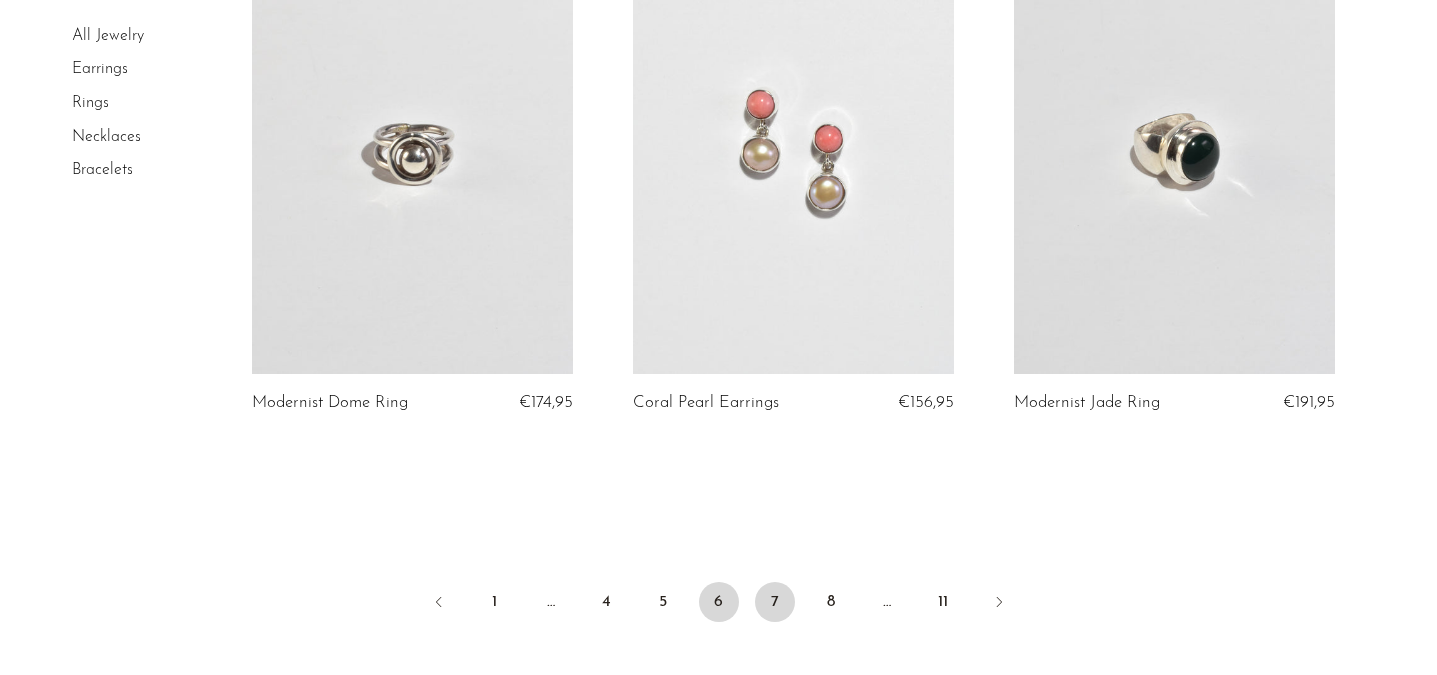 click on "7" at bounding box center [775, 602] 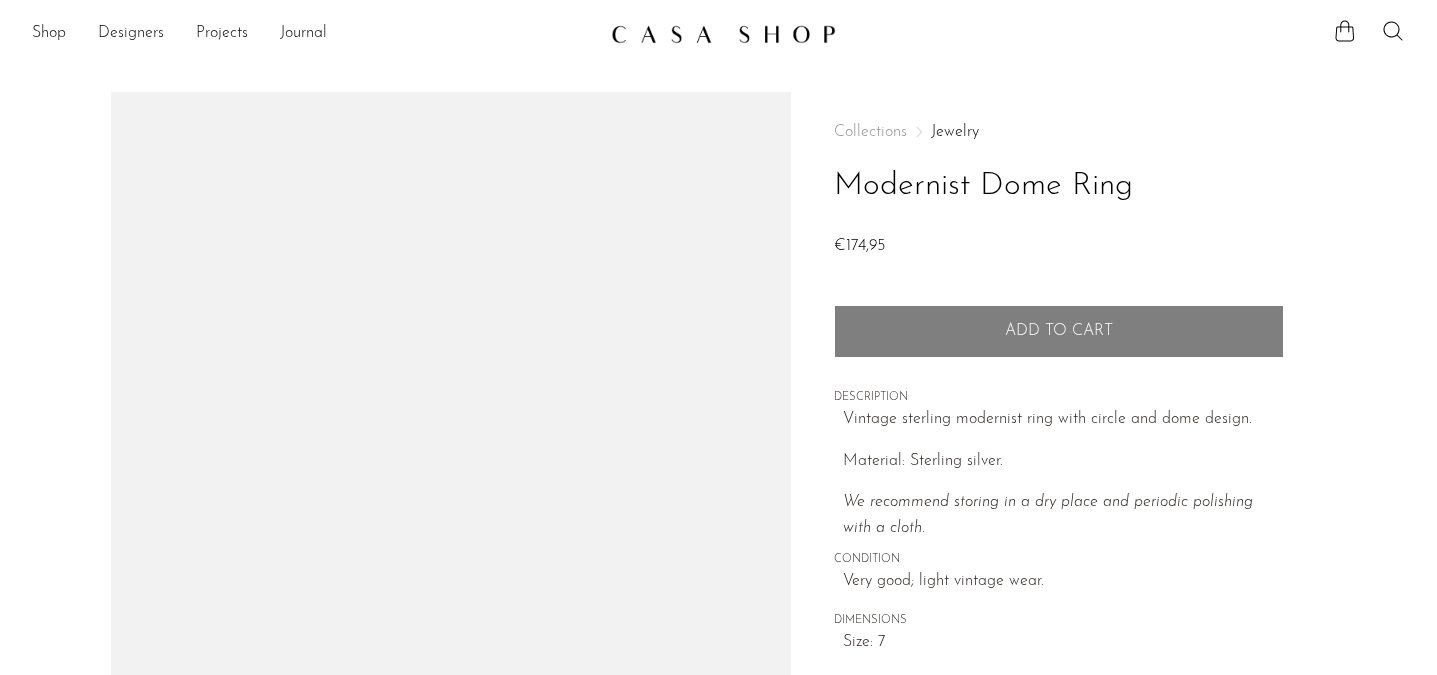 scroll, scrollTop: 0, scrollLeft: 0, axis: both 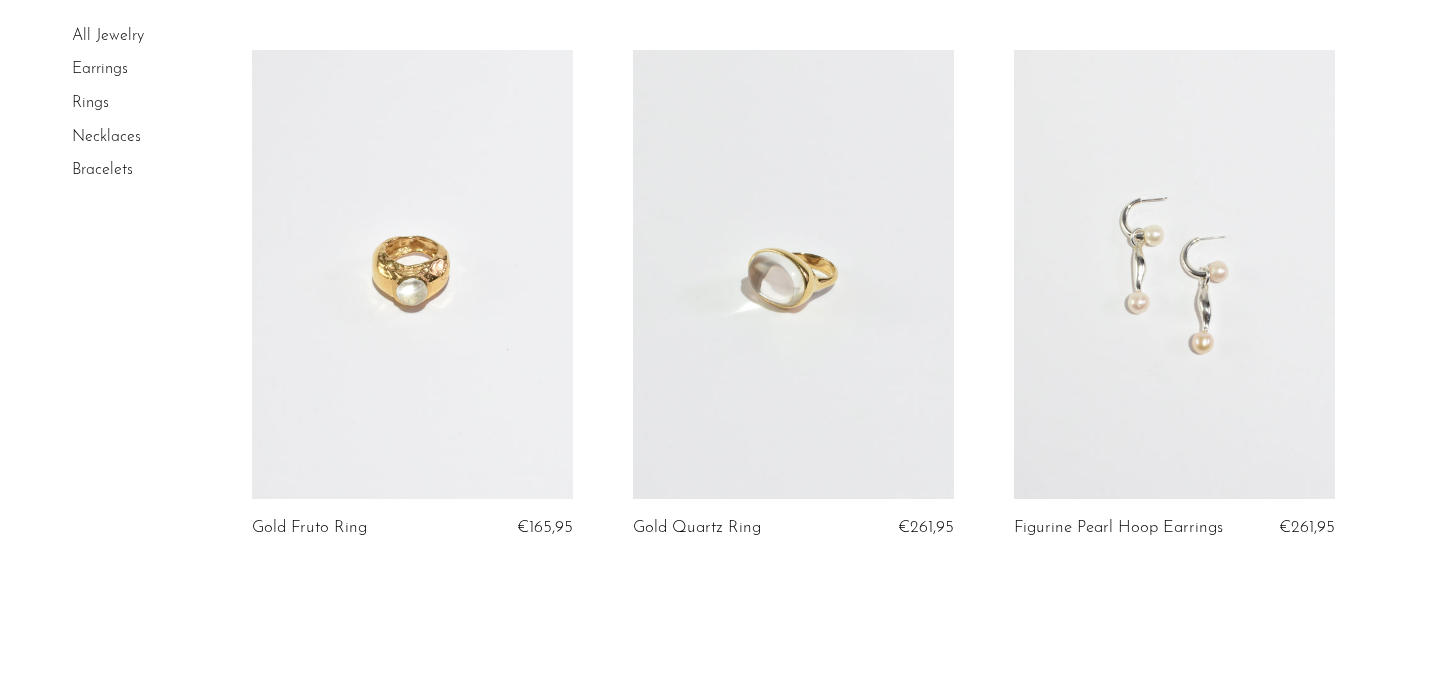 drag, startPoint x: 419, startPoint y: 156, endPoint x: 667, endPoint y: 54, distance: 268.15668 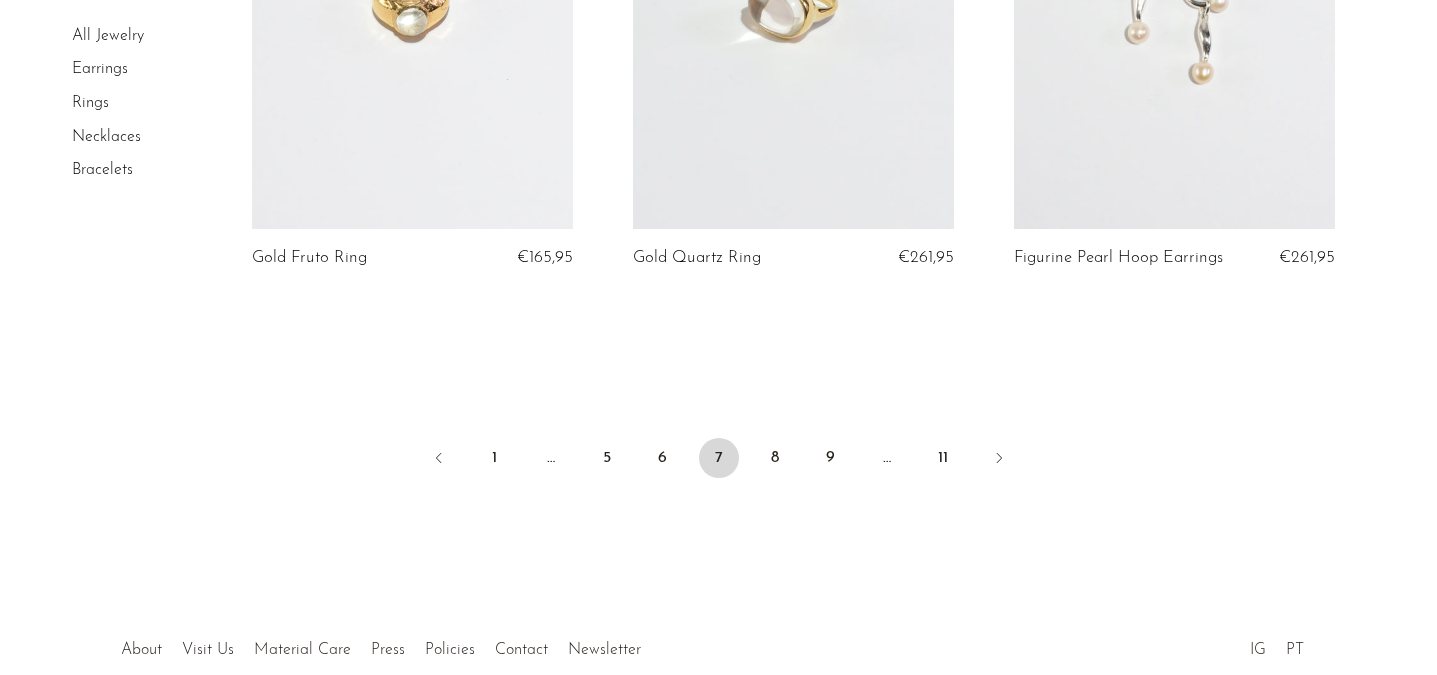 scroll, scrollTop: 6404, scrollLeft: 0, axis: vertical 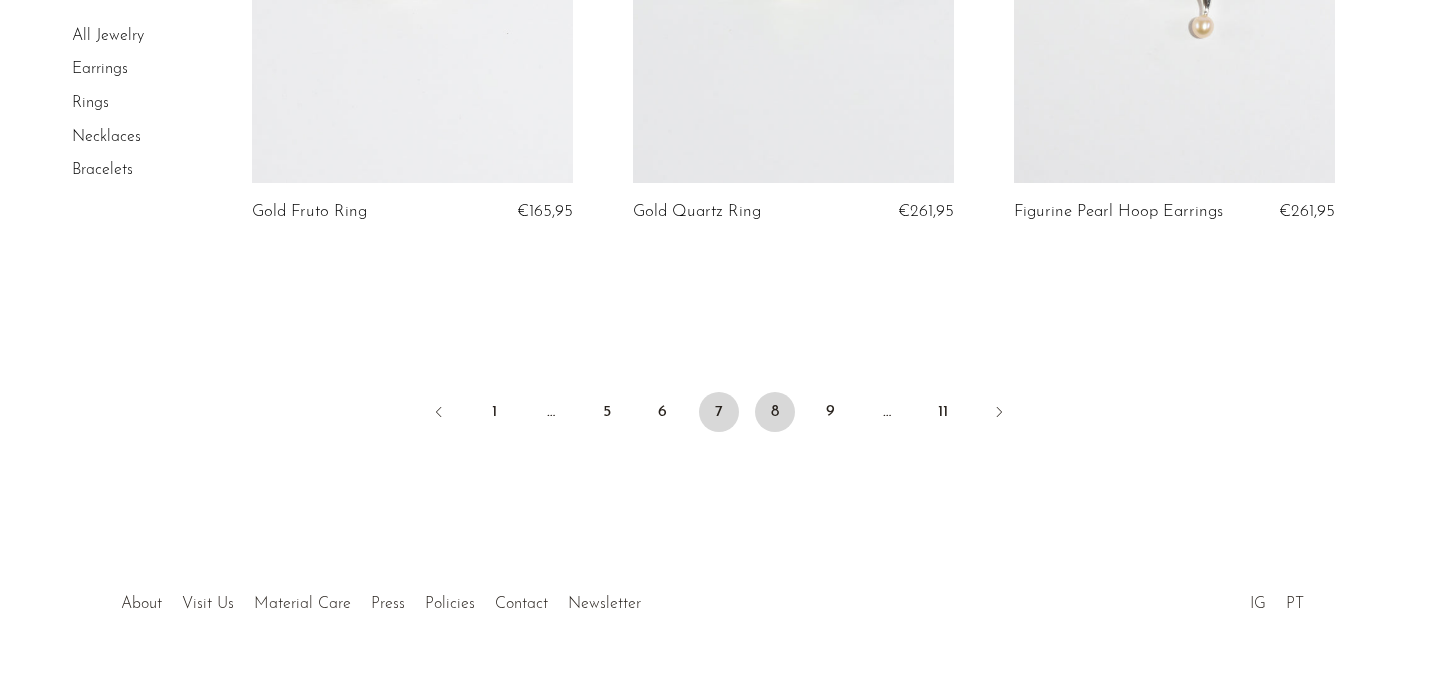 click on "8" at bounding box center [775, 412] 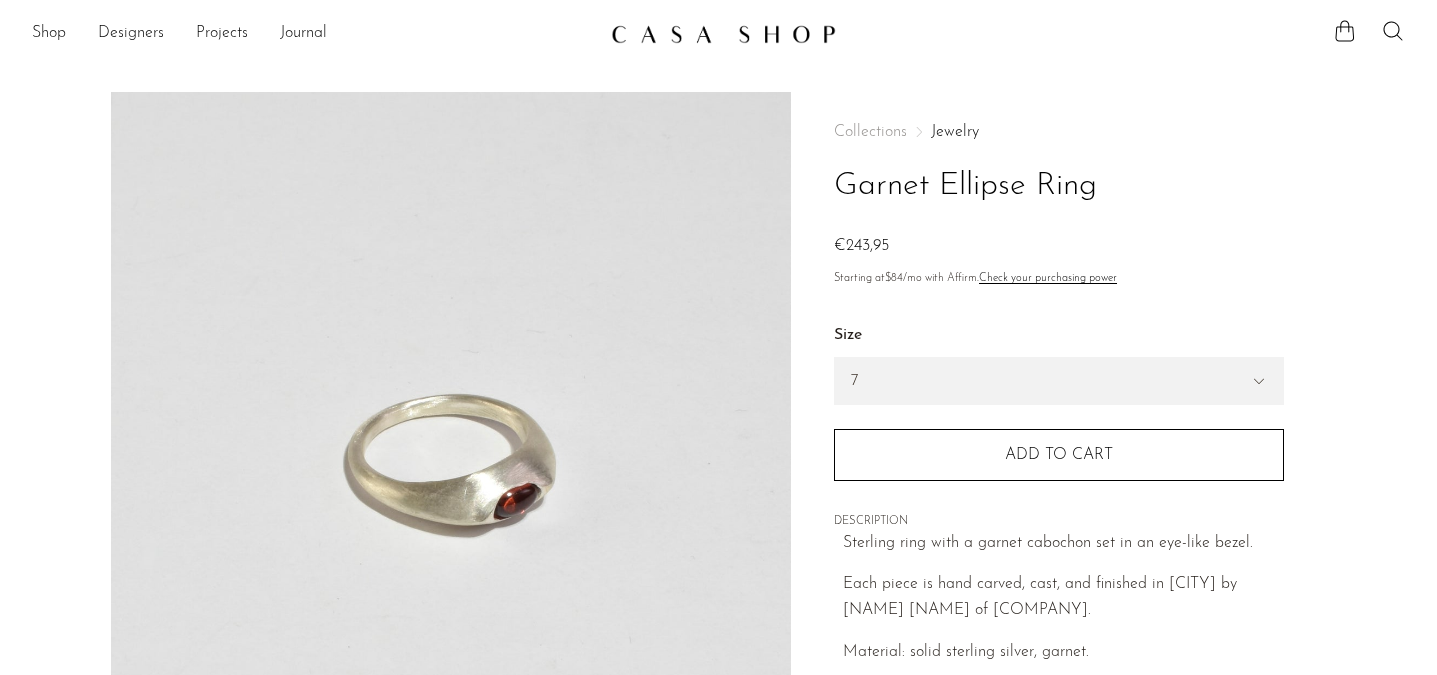 scroll, scrollTop: 0, scrollLeft: 0, axis: both 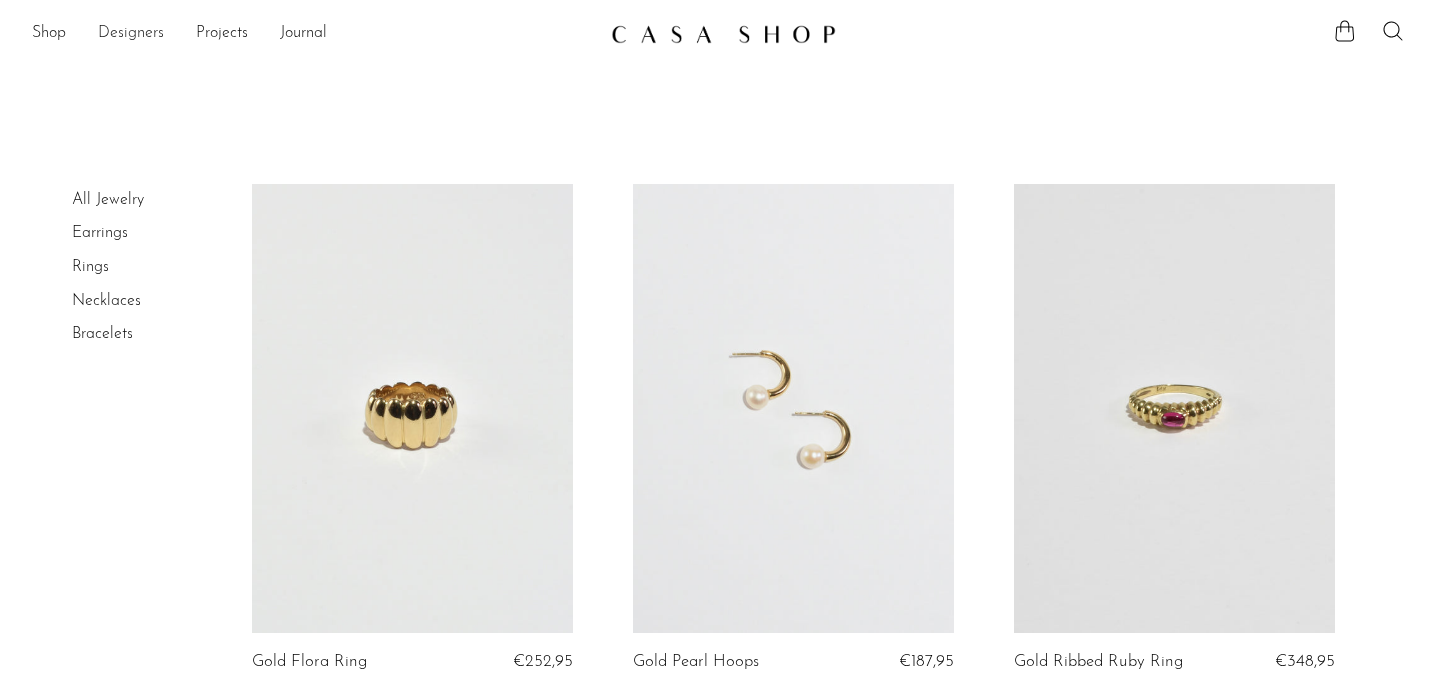 click on "Designers" at bounding box center [131, 34] 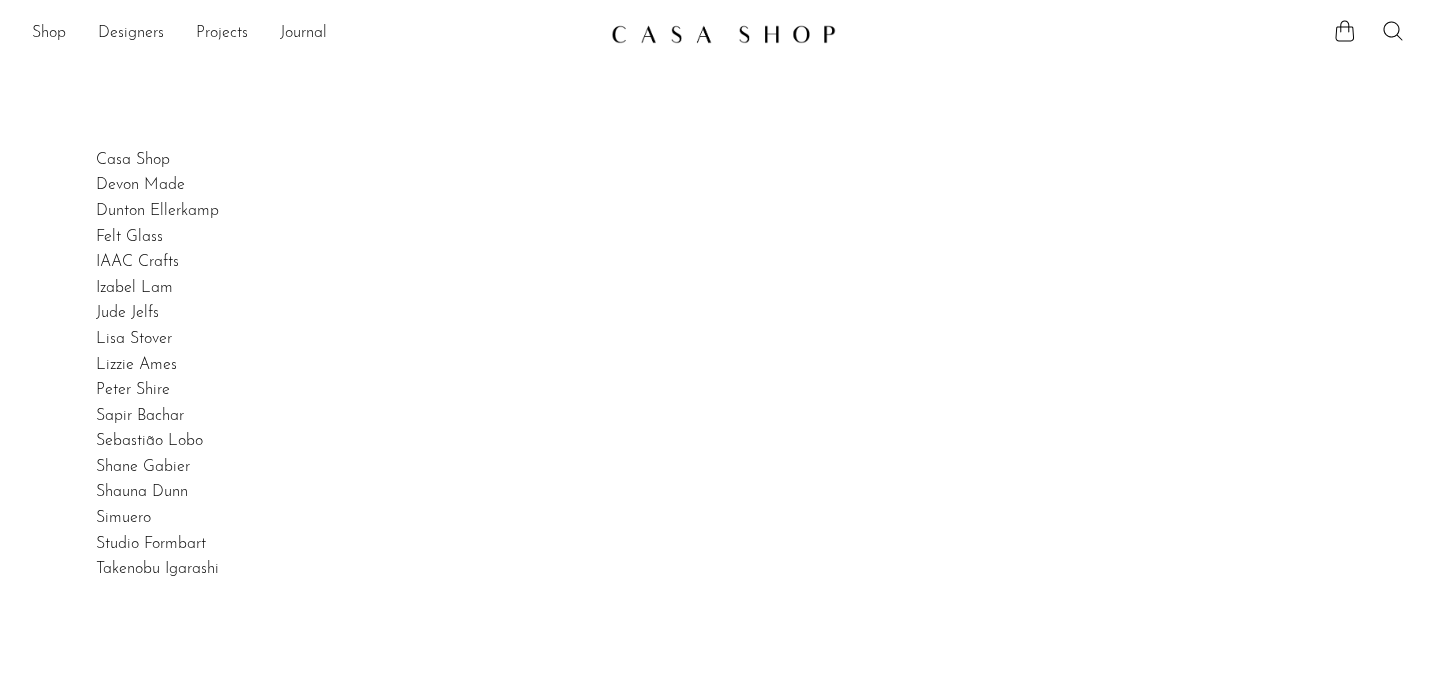 scroll, scrollTop: 0, scrollLeft: 0, axis: both 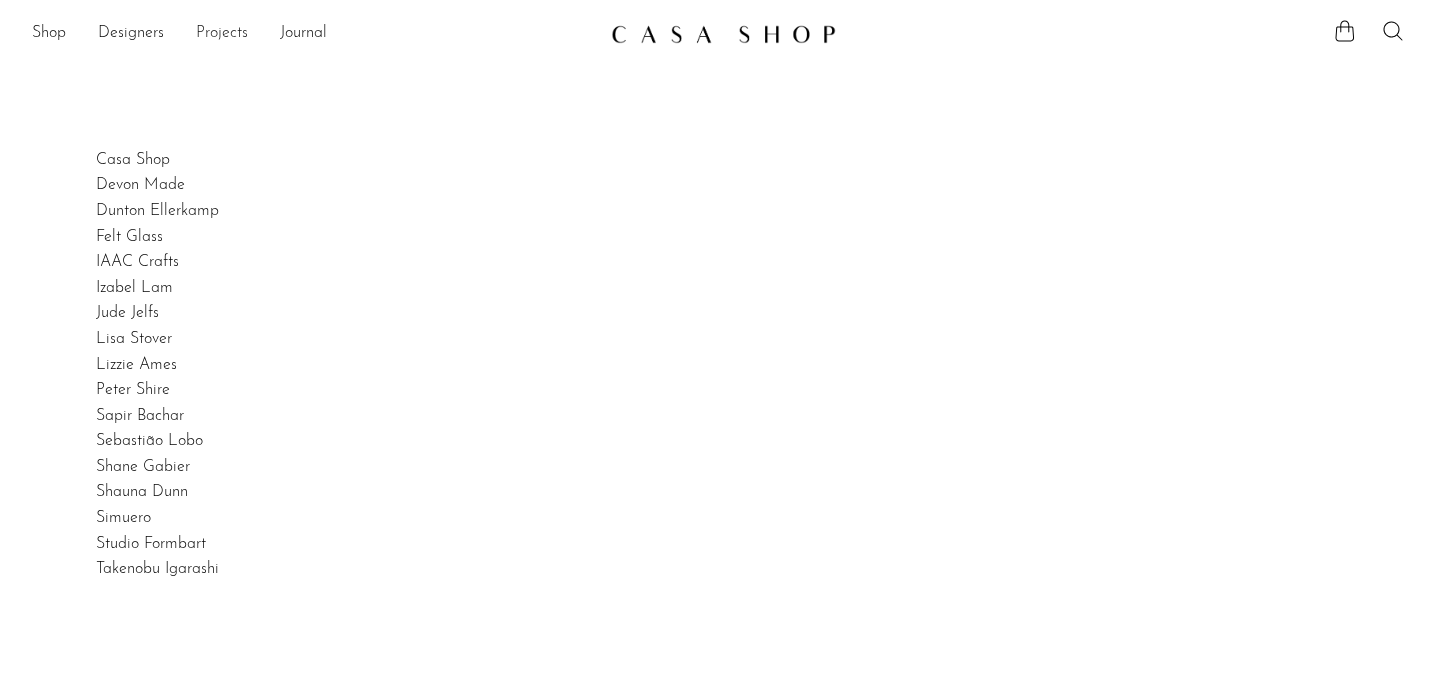 click on "Projects" at bounding box center [222, 34] 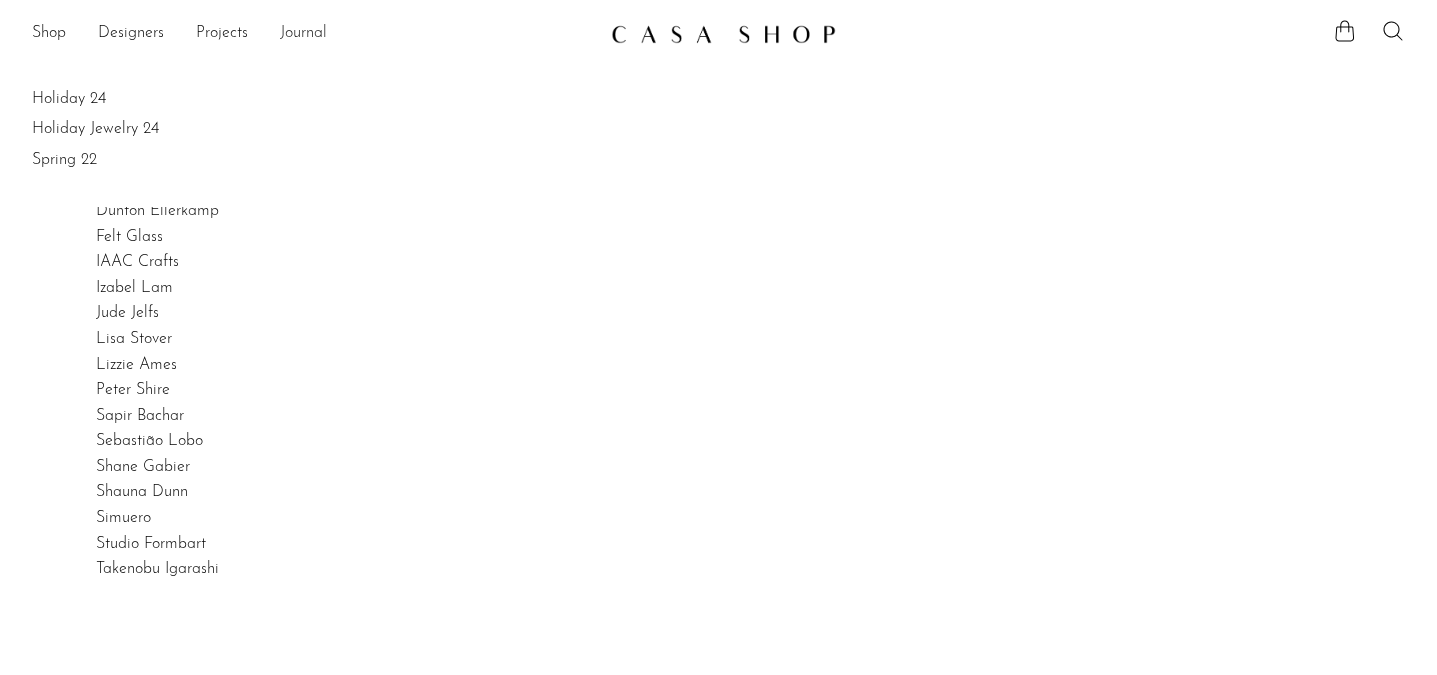 click on "Journal" at bounding box center [303, 34] 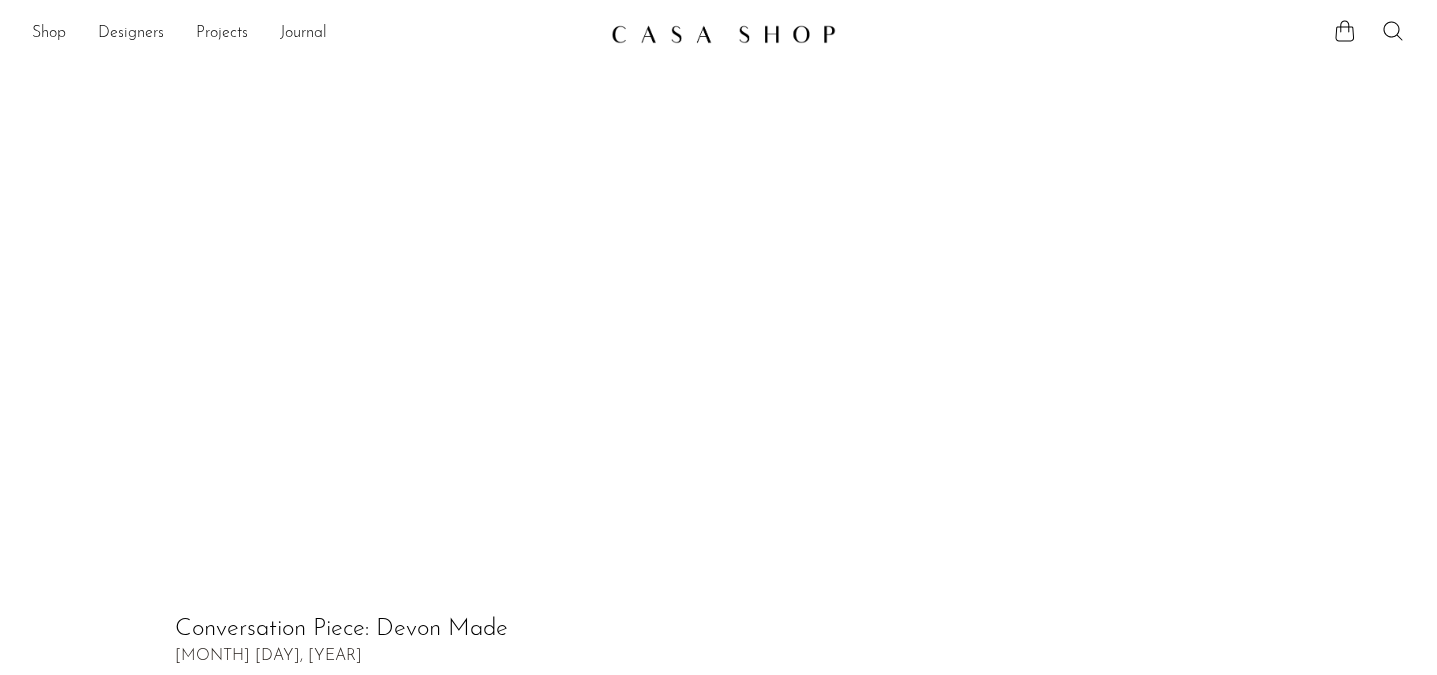 scroll, scrollTop: 0, scrollLeft: 0, axis: both 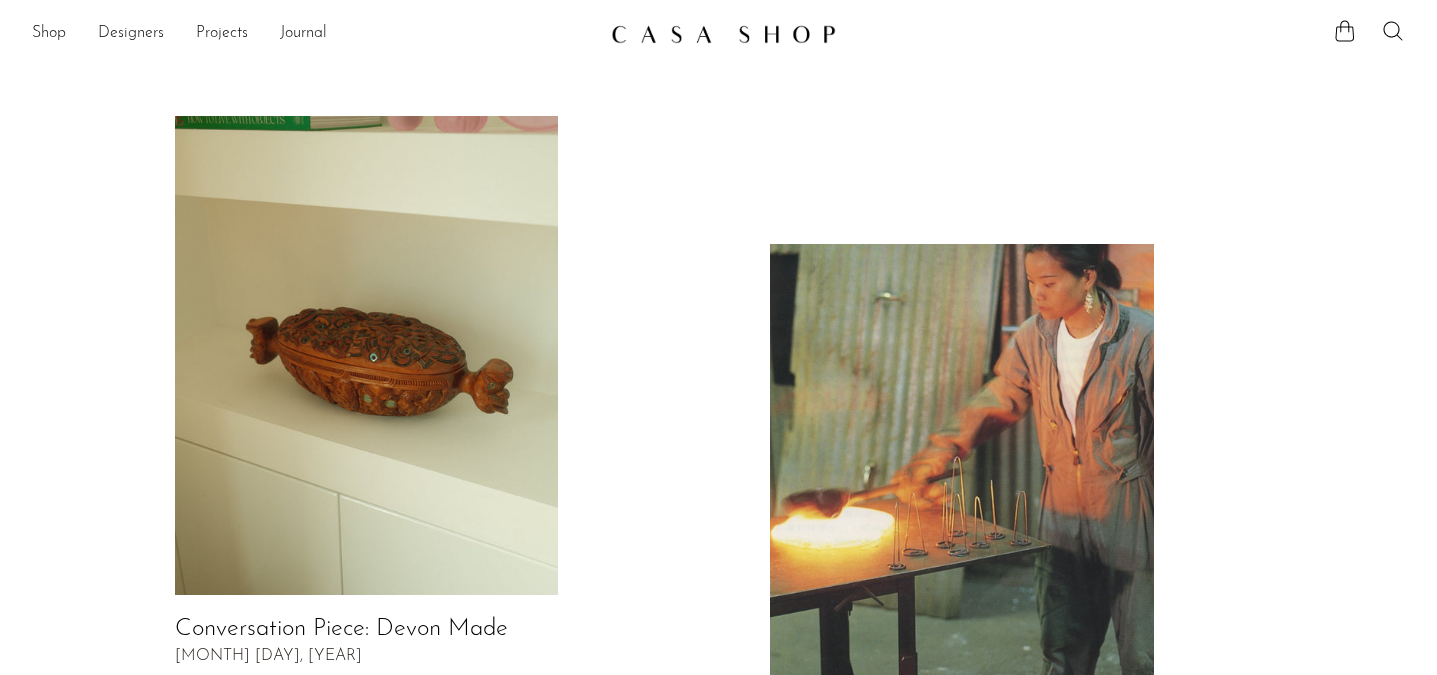 click on "Shop
Featured
New Arrivals
Bestsellers
Coming Soon
Jewelry
Jewelry
All
Earrings
Rings" at bounding box center [718, 34] 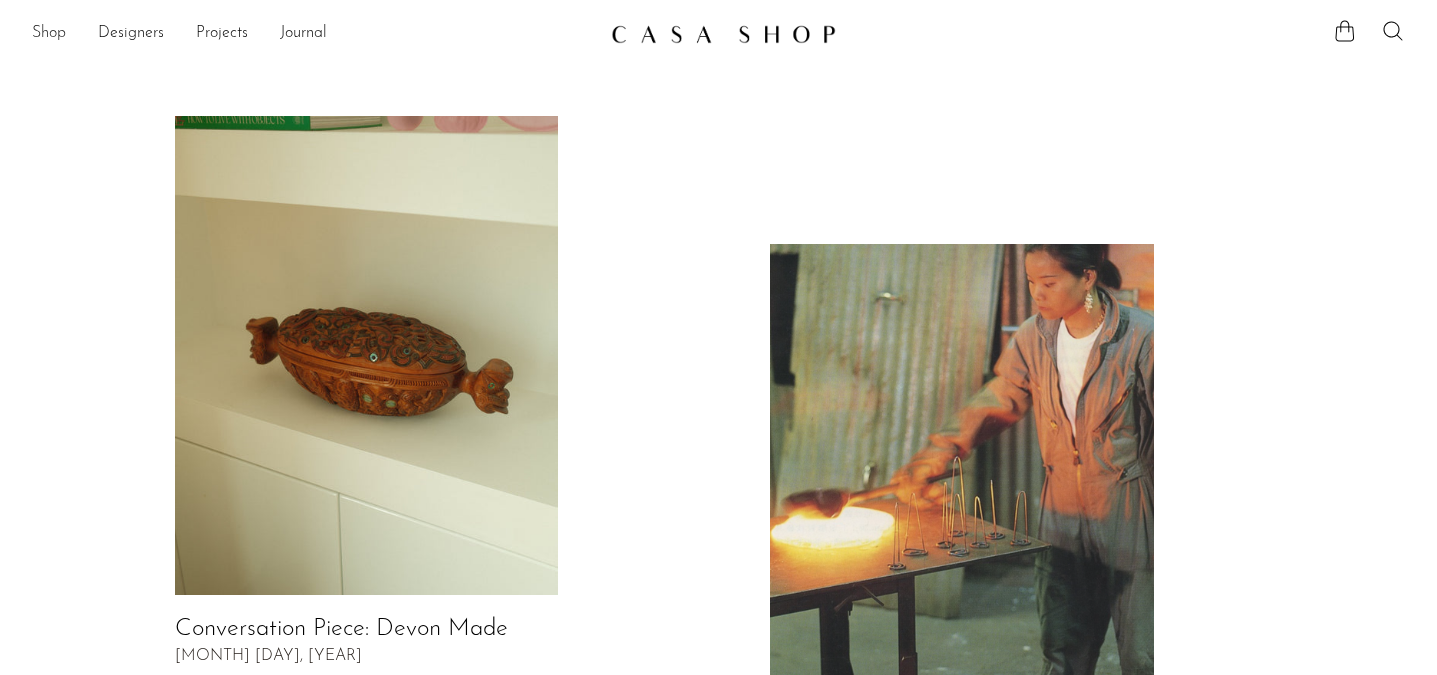 click on "Shop" at bounding box center [49, 34] 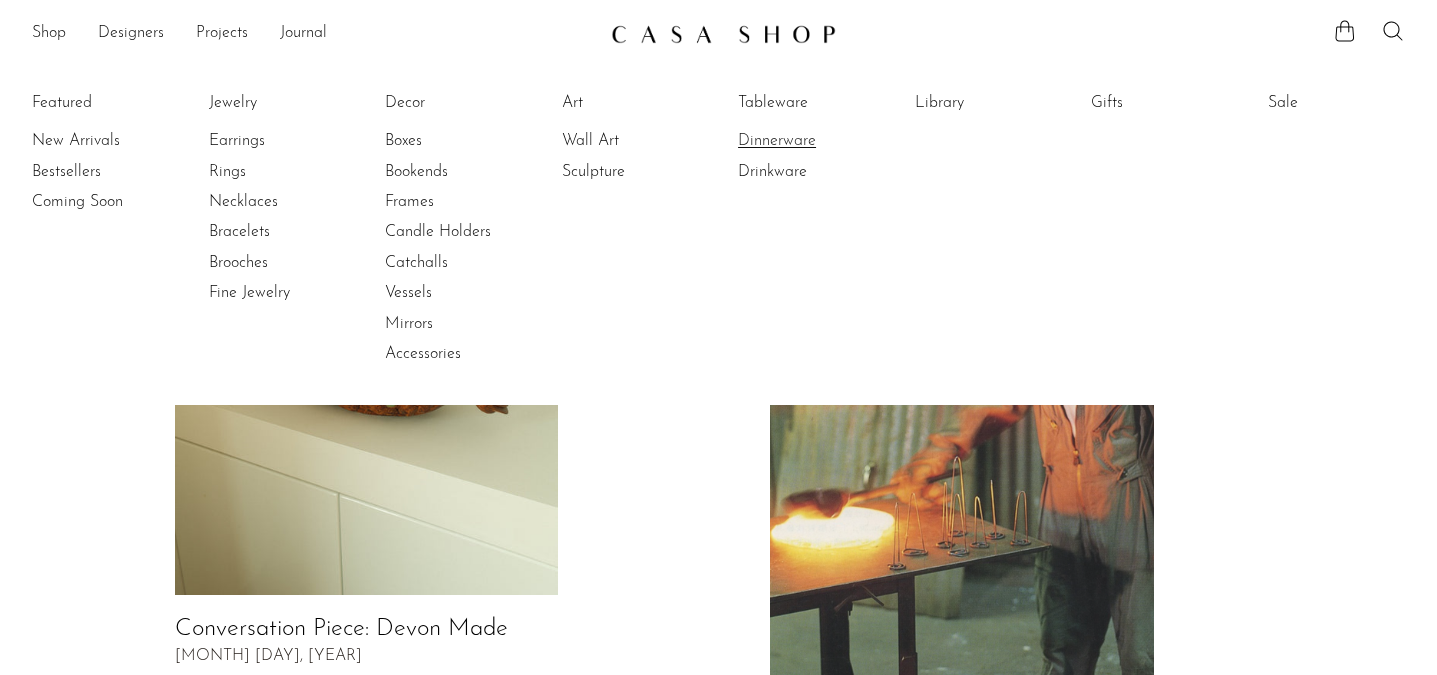 click on "Dinnerware" at bounding box center [813, 141] 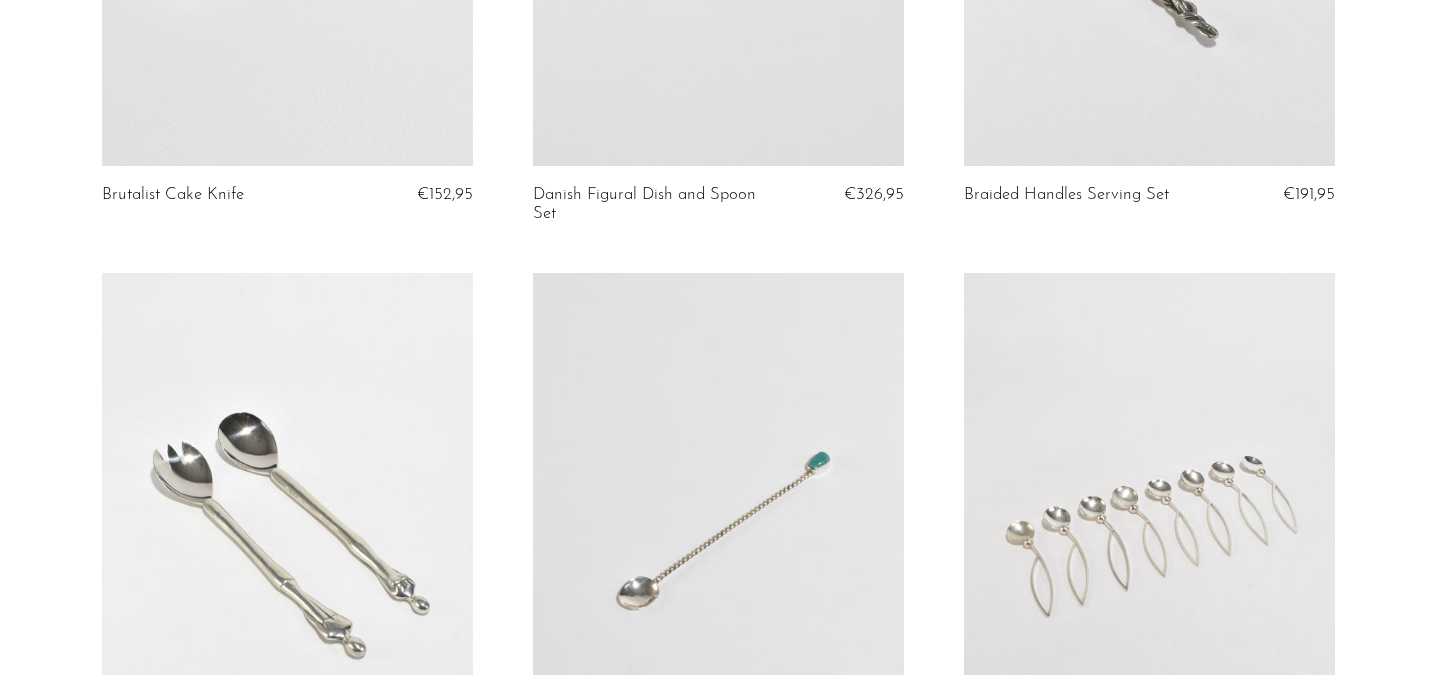 scroll, scrollTop: 0, scrollLeft: 0, axis: both 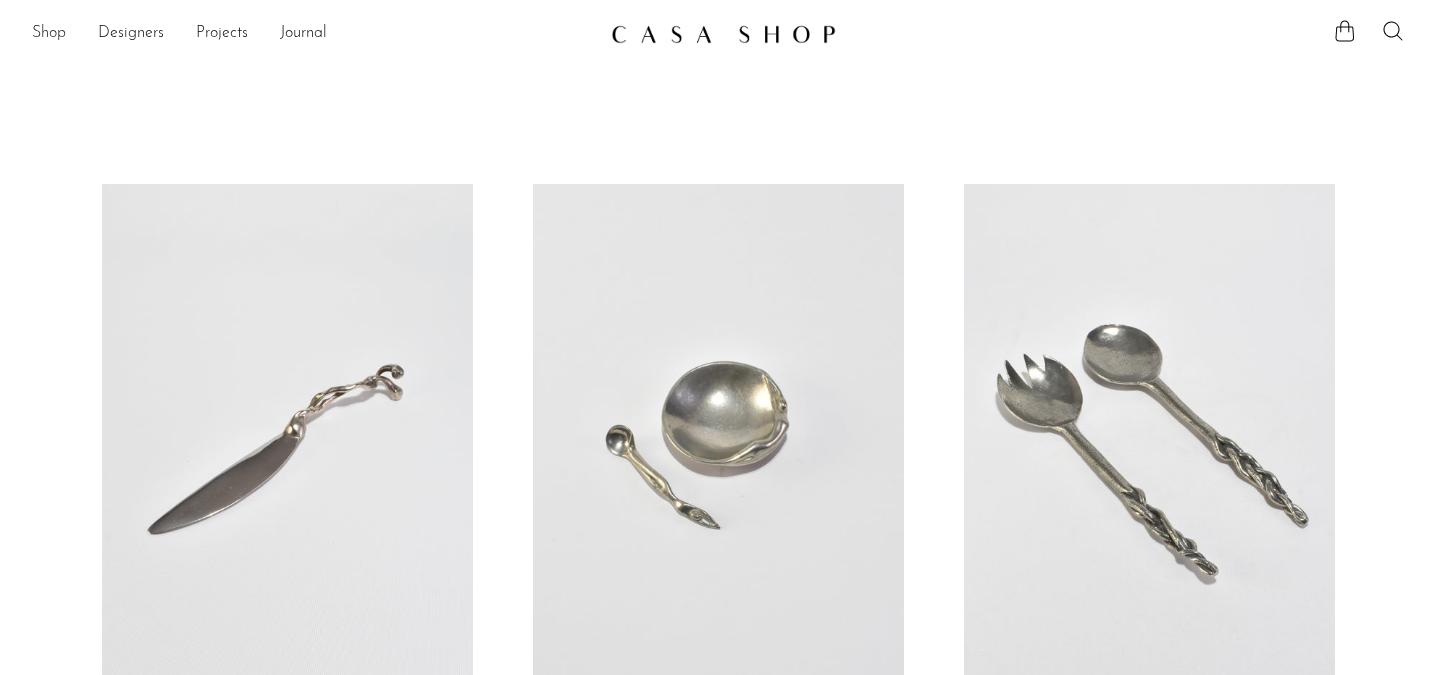 click on "Shop" at bounding box center [49, 34] 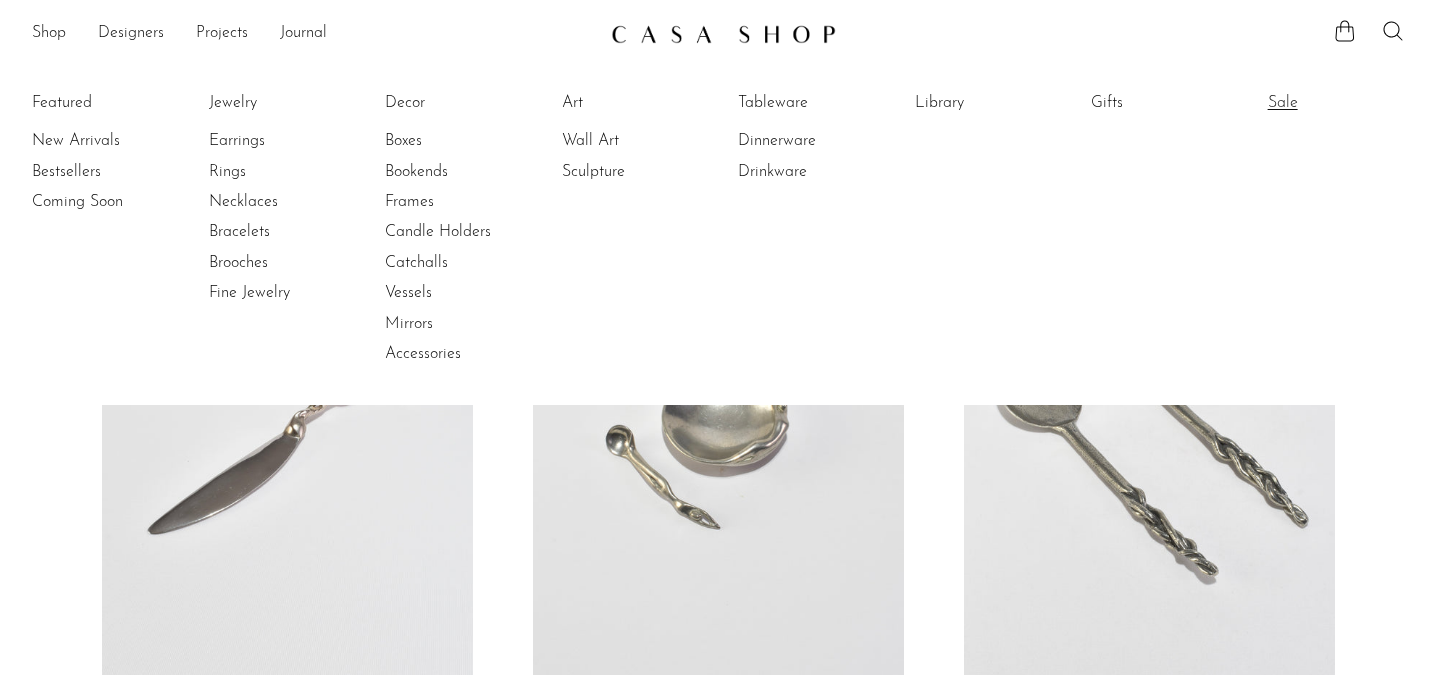 click on "Sale" at bounding box center (1343, 103) 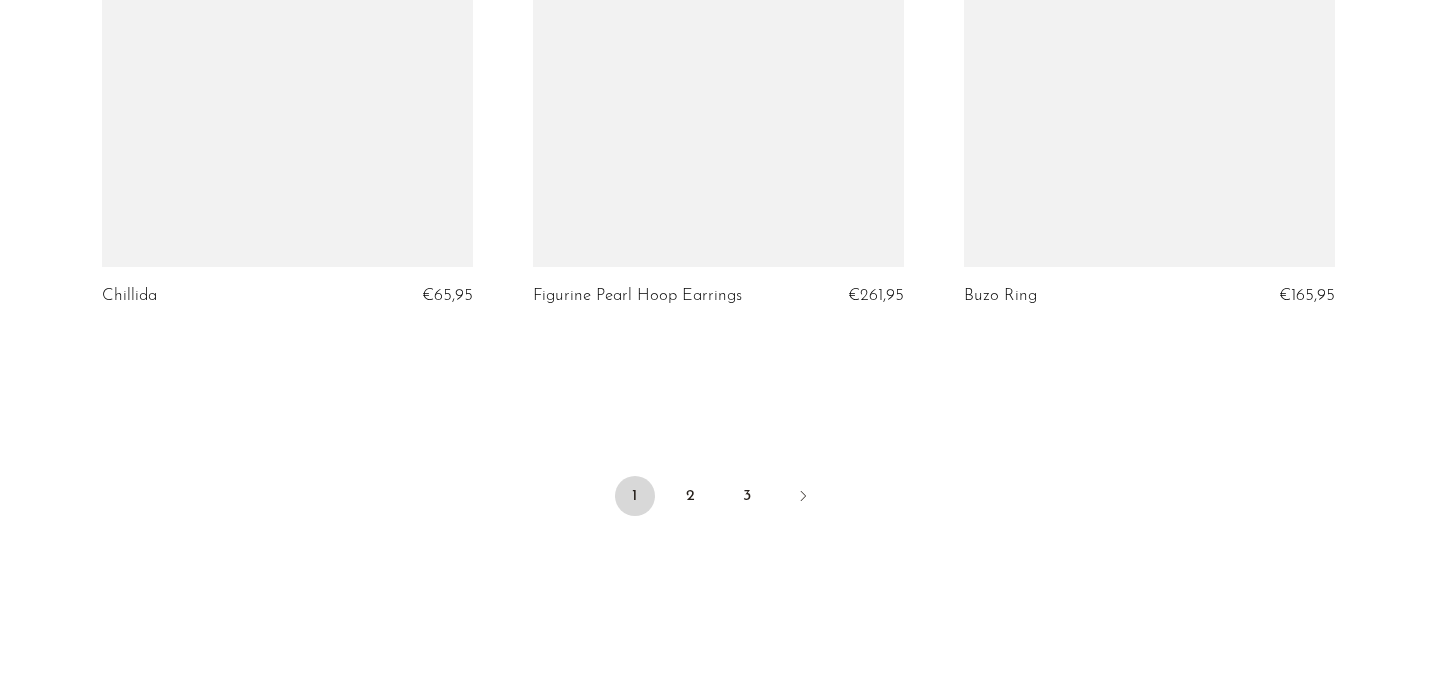scroll, scrollTop: 7270, scrollLeft: 0, axis: vertical 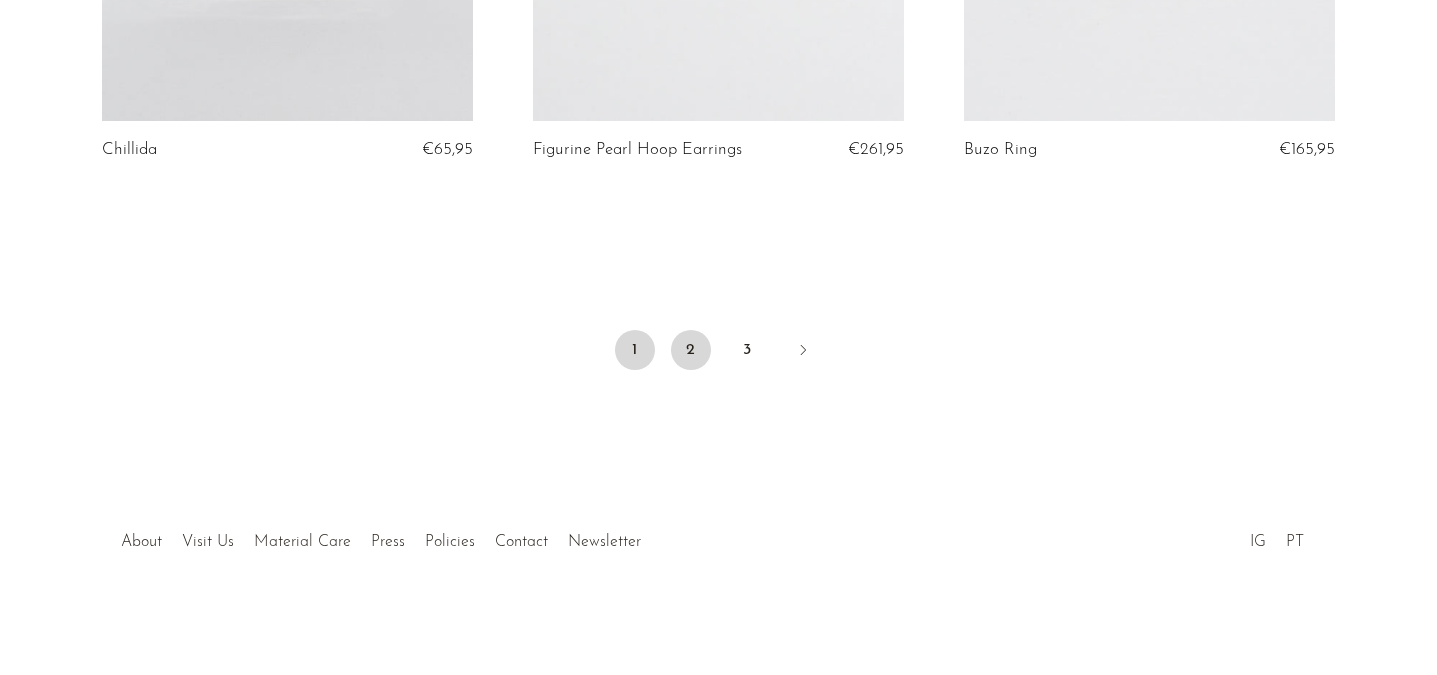 click on "2" at bounding box center (691, 350) 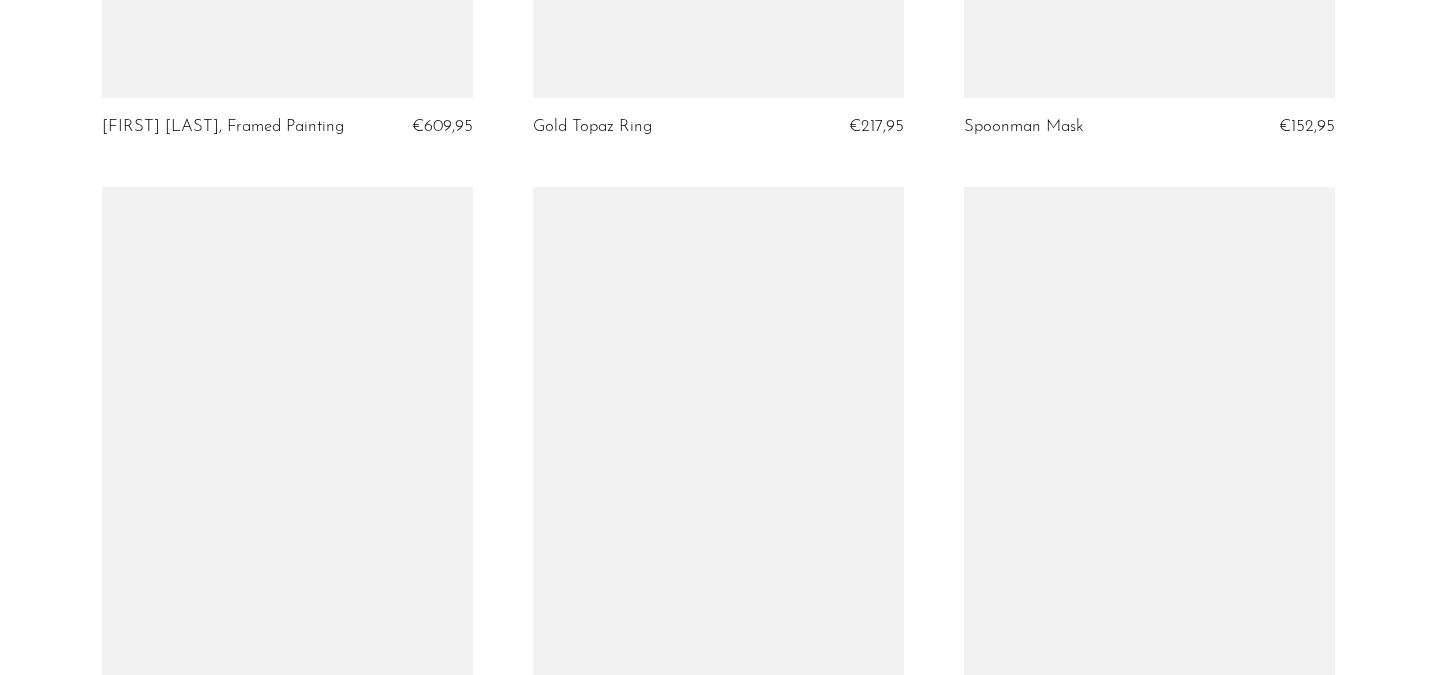 scroll, scrollTop: 5001, scrollLeft: 0, axis: vertical 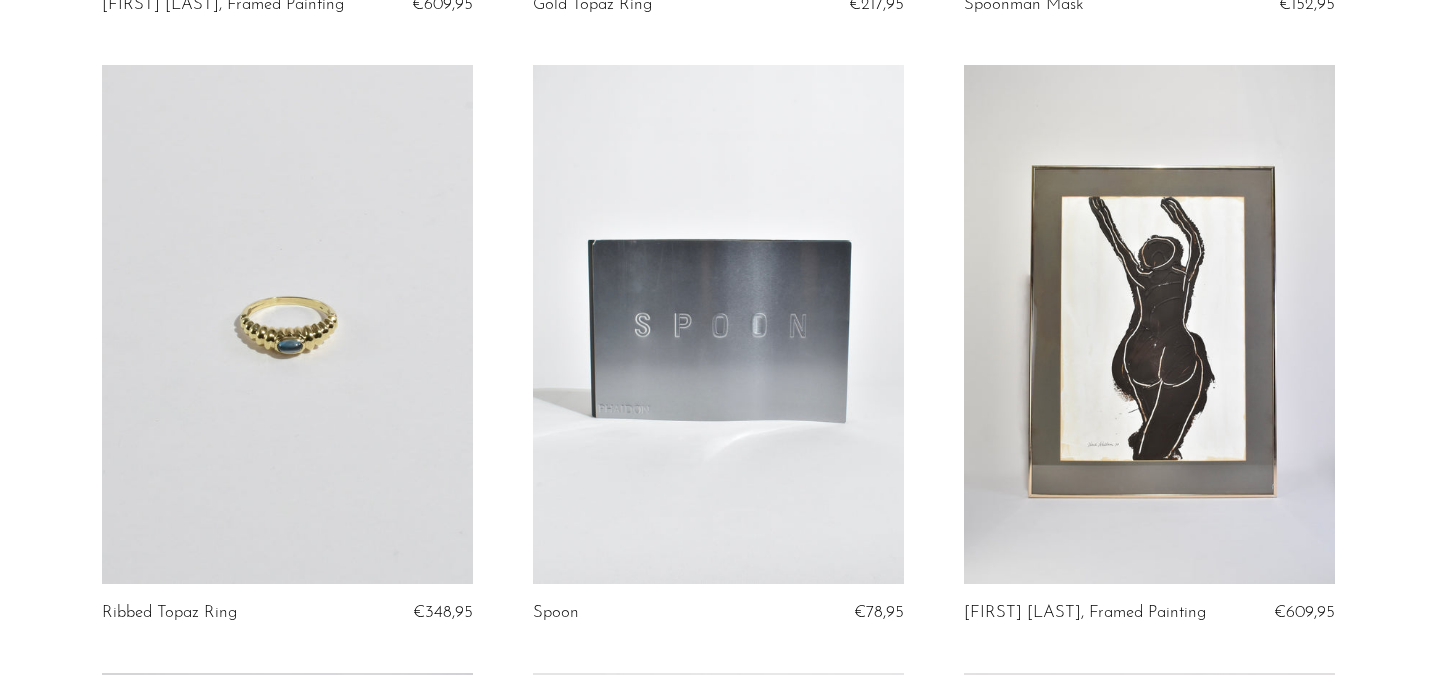 click at bounding box center (718, 324) 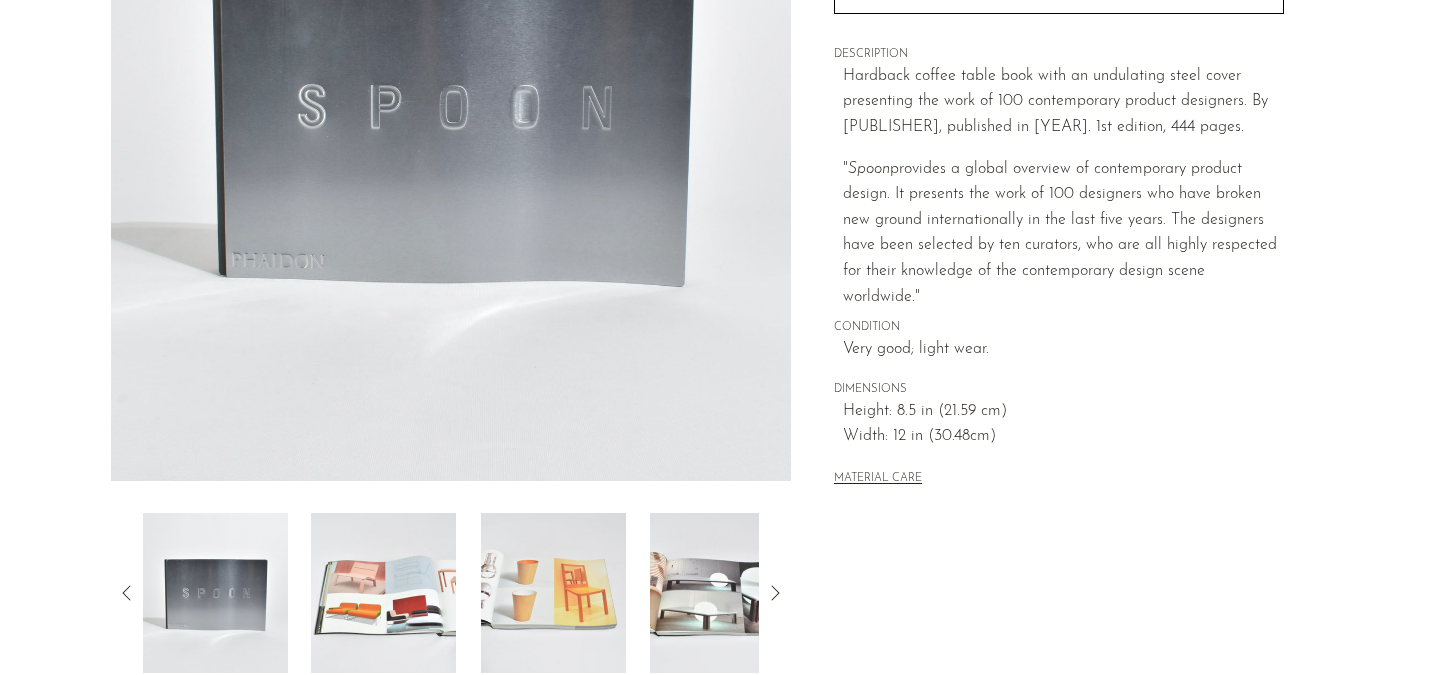 scroll, scrollTop: 385, scrollLeft: 0, axis: vertical 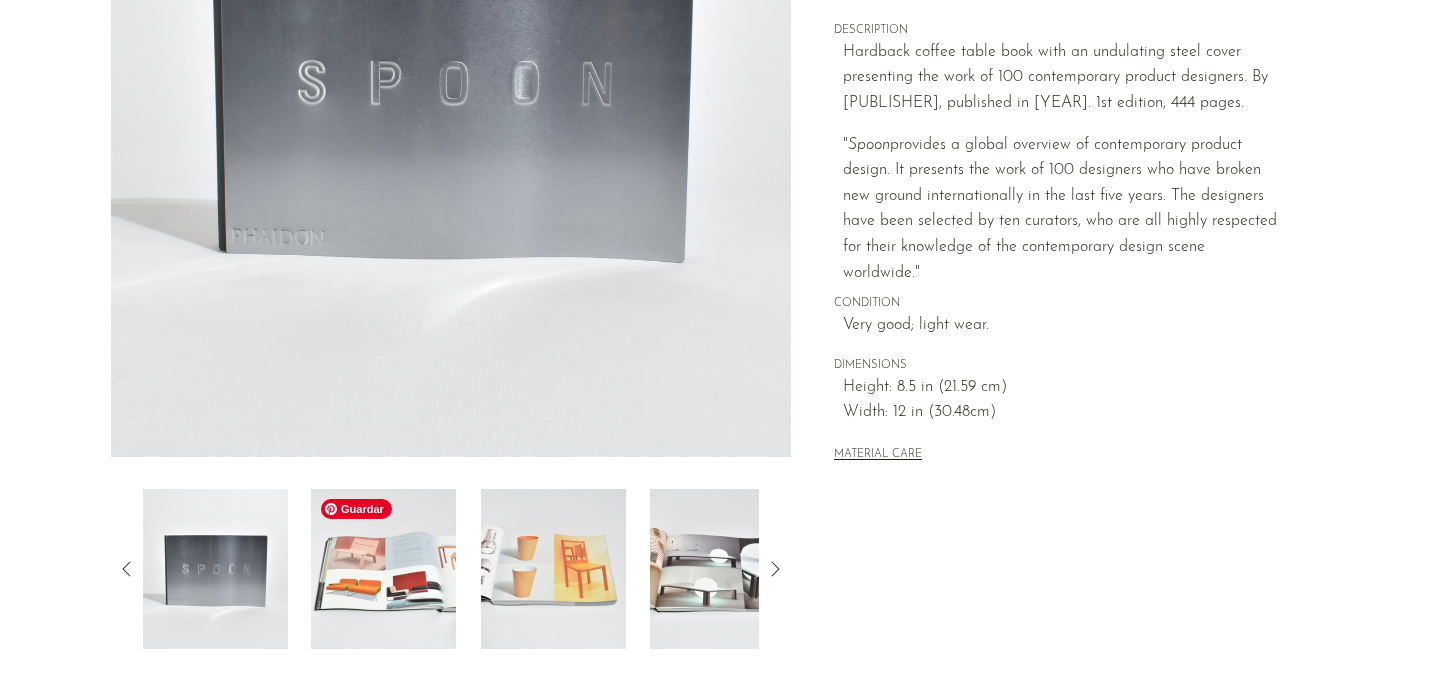 click at bounding box center [383, 569] 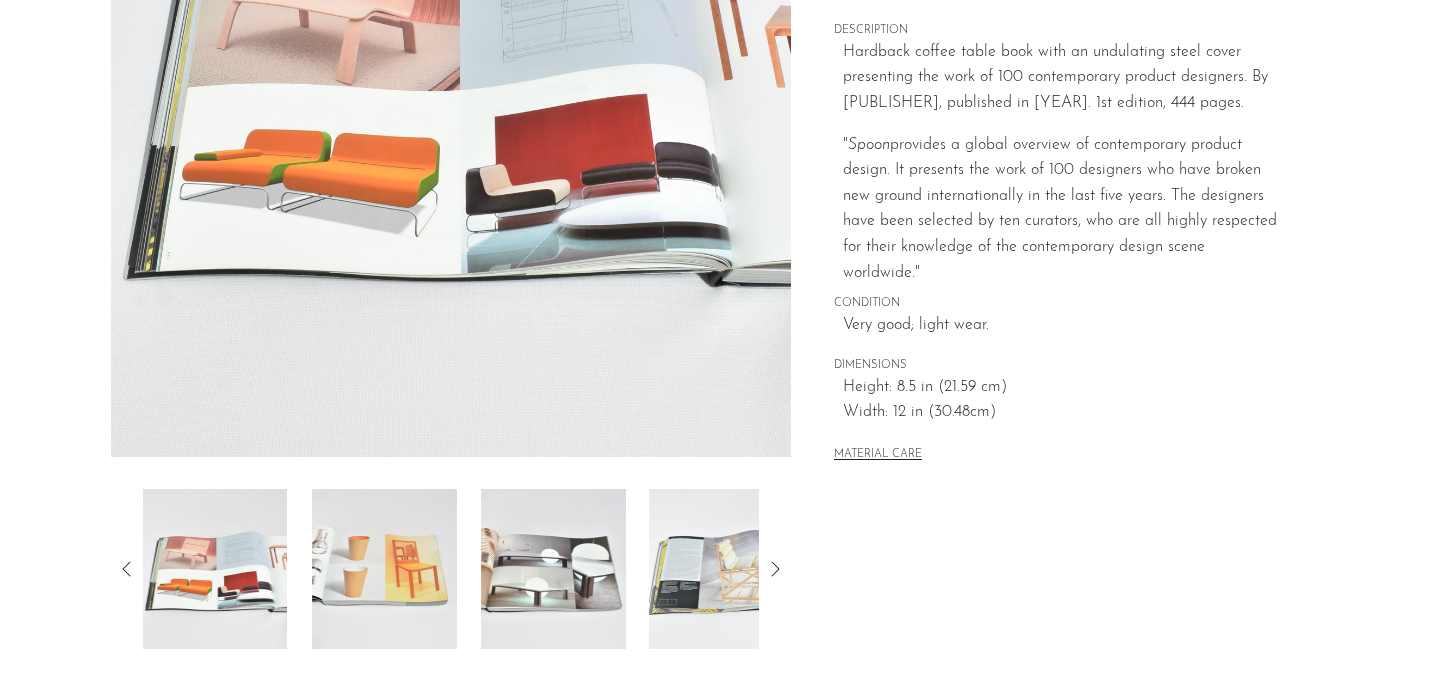 click at bounding box center [451, 569] 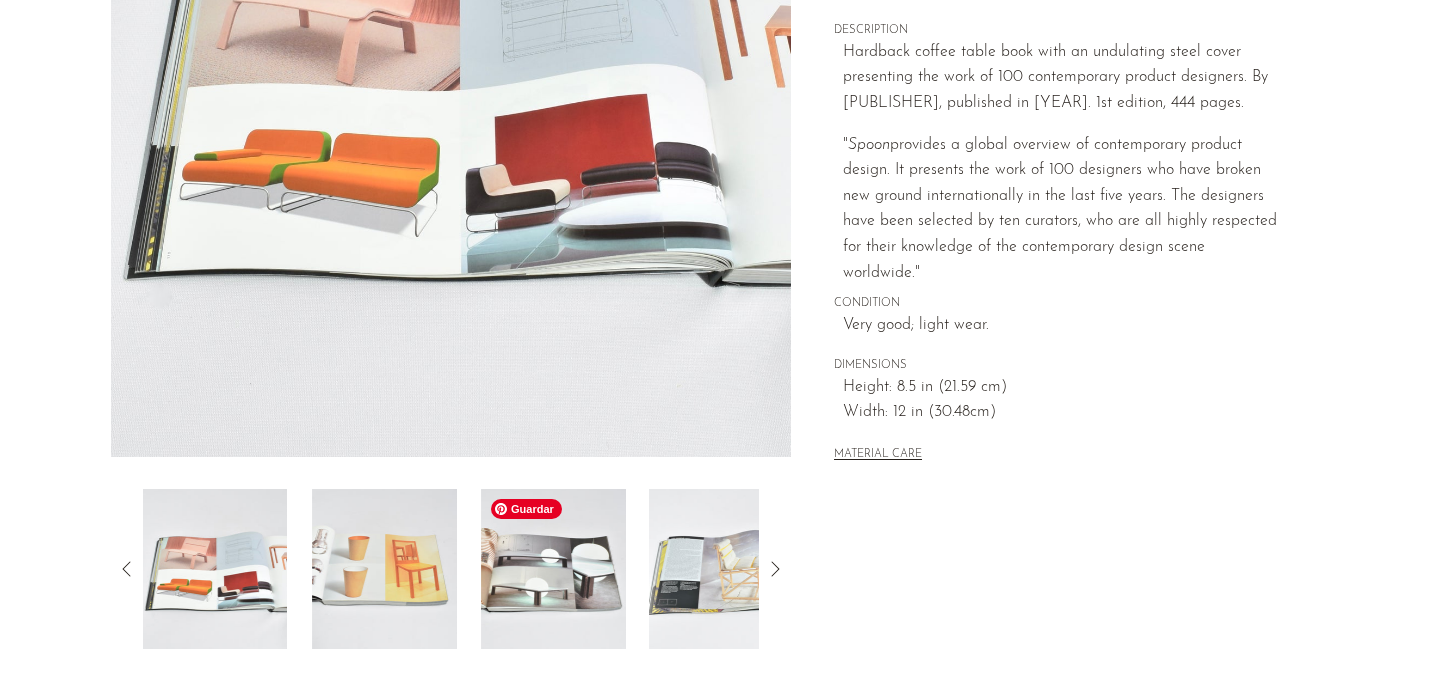 click at bounding box center [553, 569] 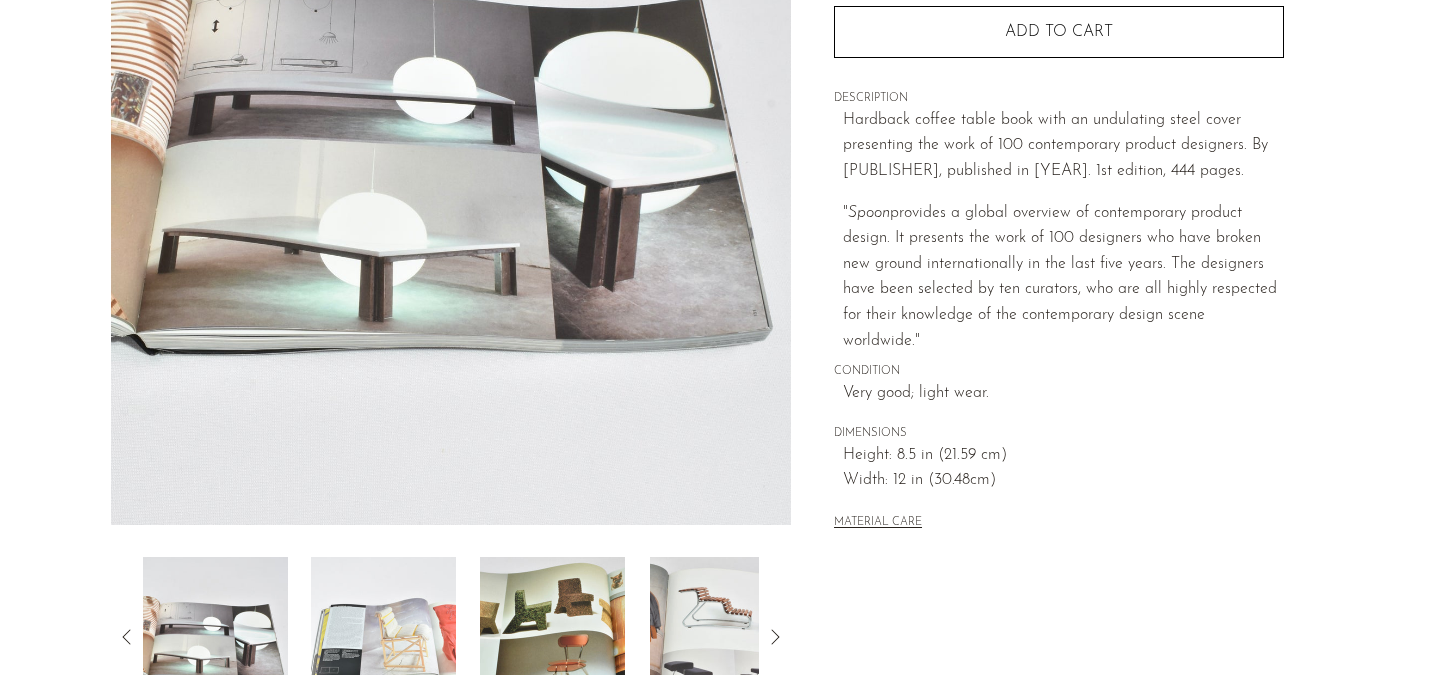 scroll, scrollTop: 318, scrollLeft: 0, axis: vertical 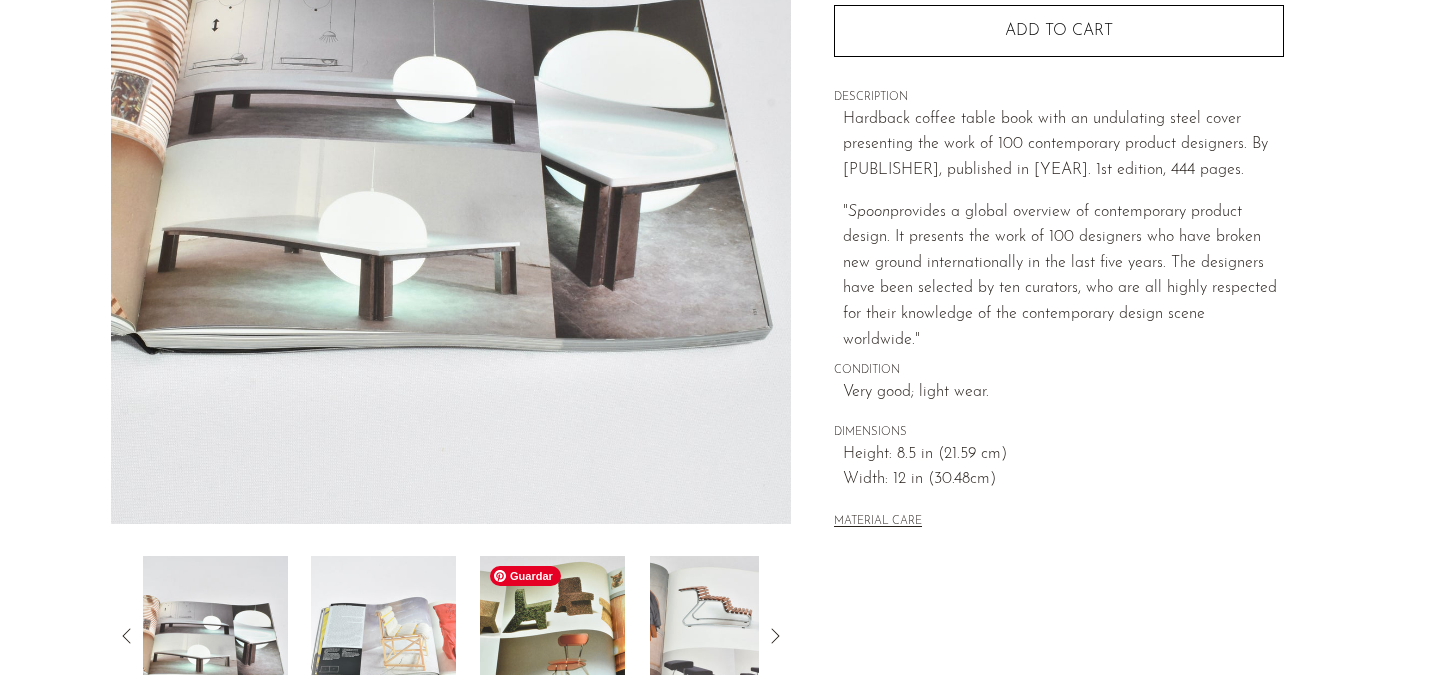click at bounding box center (552, 636) 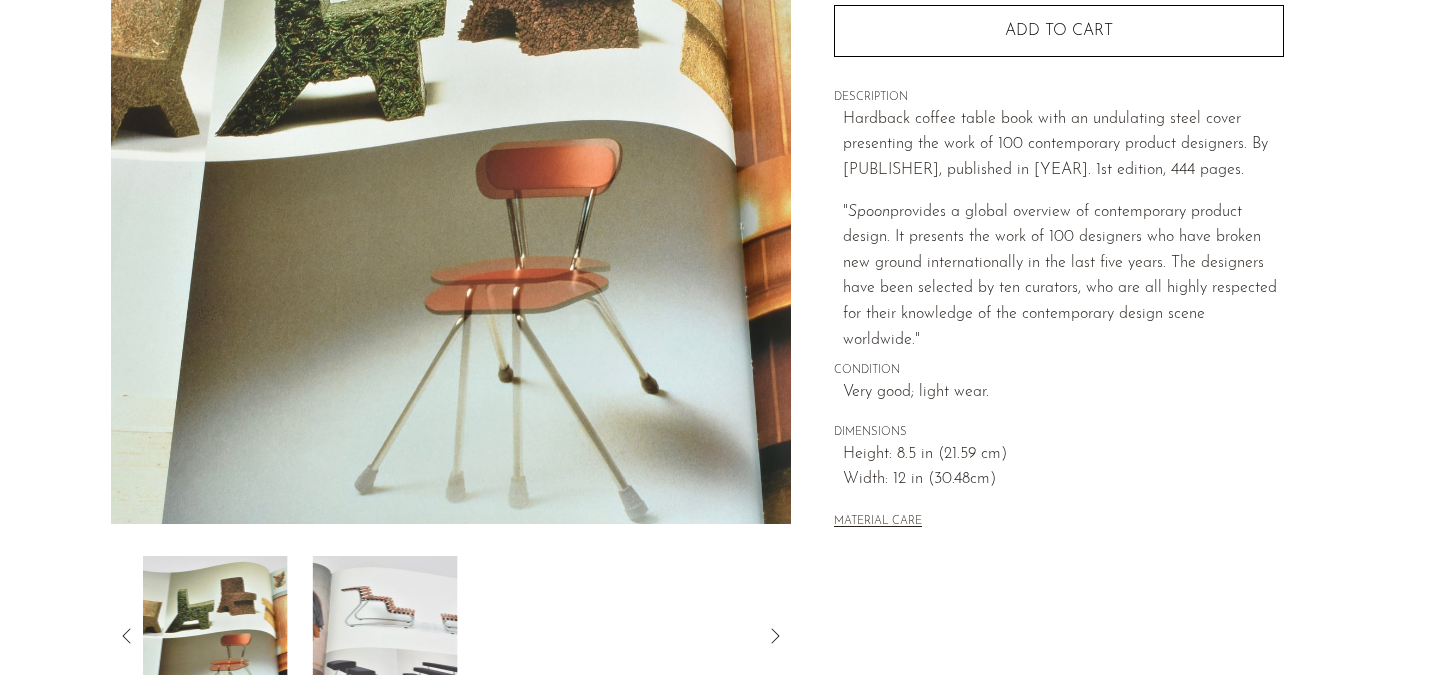 click at bounding box center [451, 636] 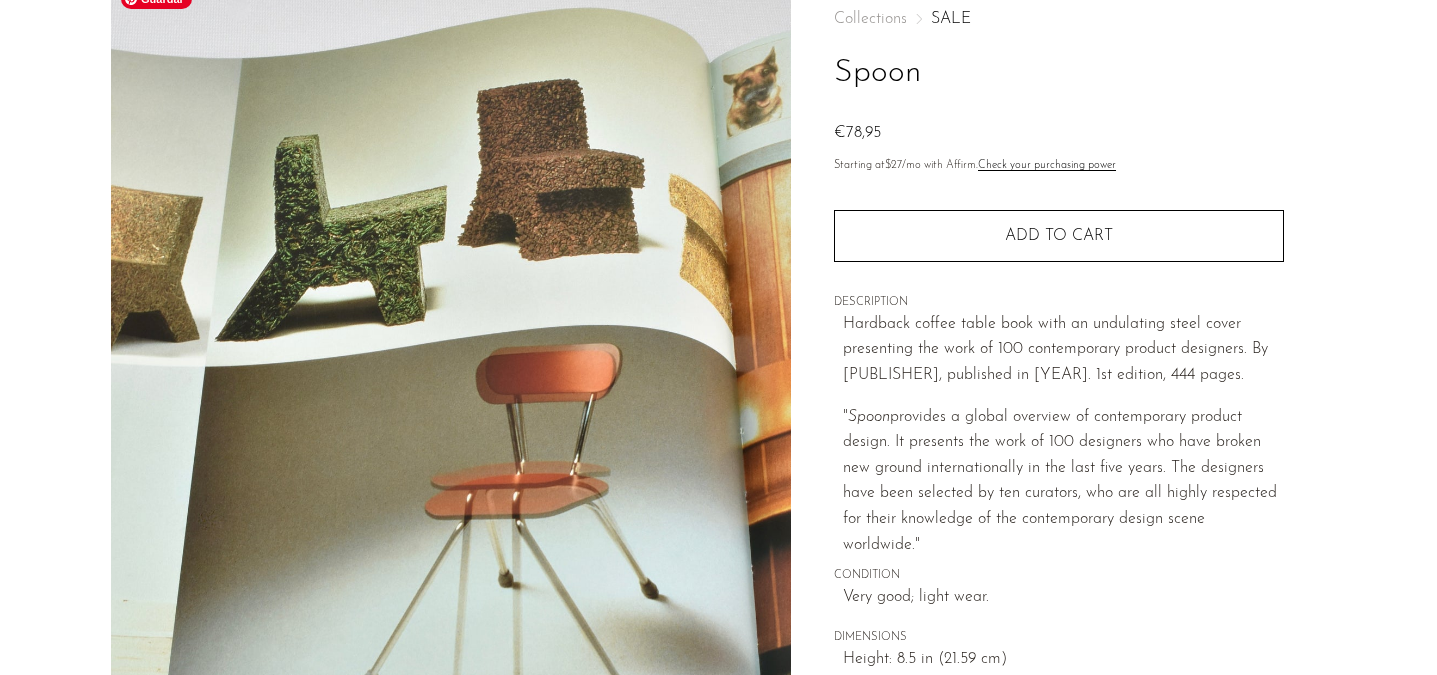 scroll, scrollTop: 0, scrollLeft: 0, axis: both 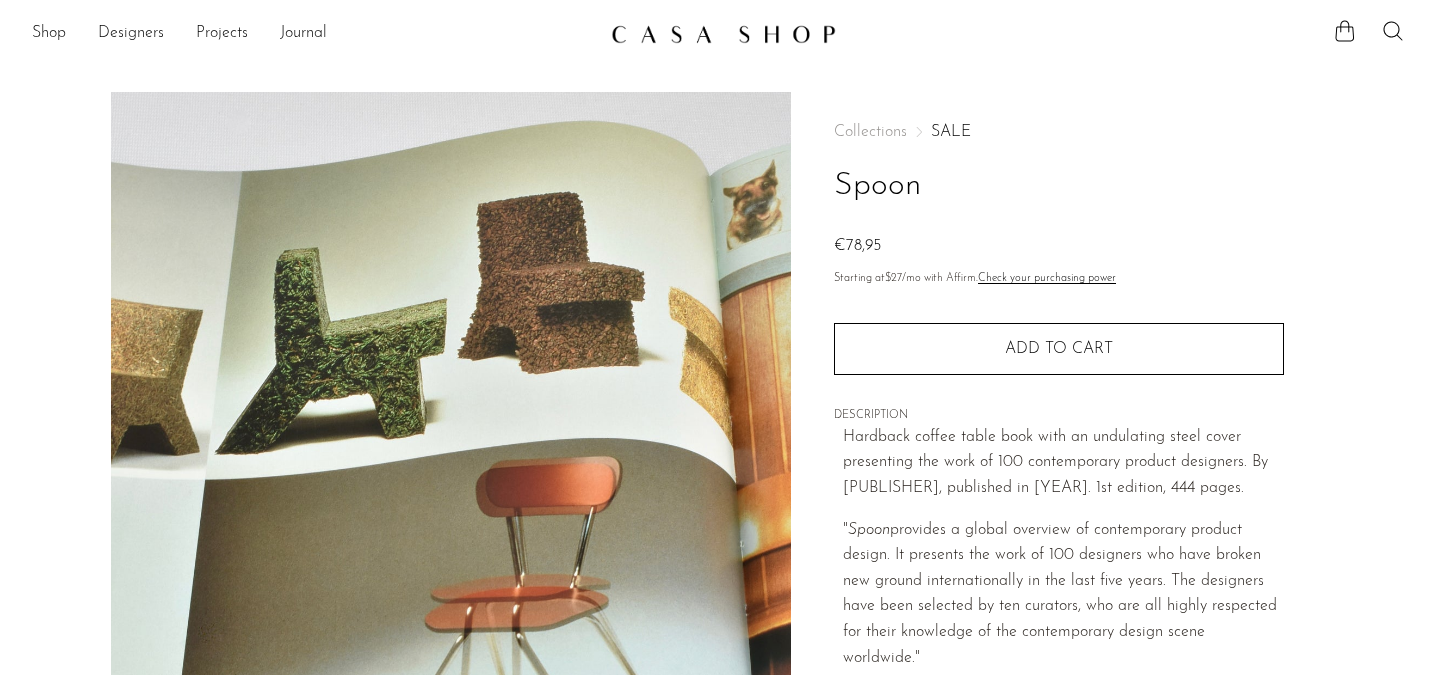 click at bounding box center (723, 34) 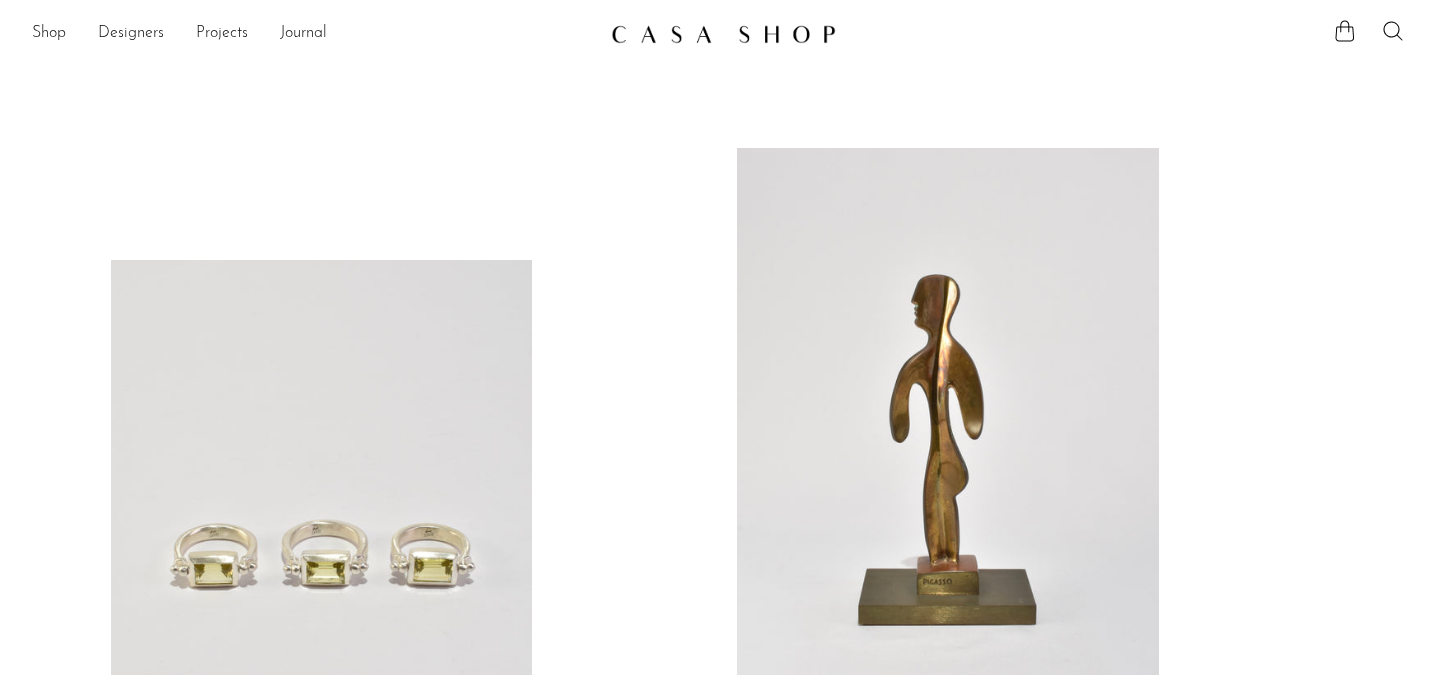 scroll, scrollTop: 0, scrollLeft: 0, axis: both 